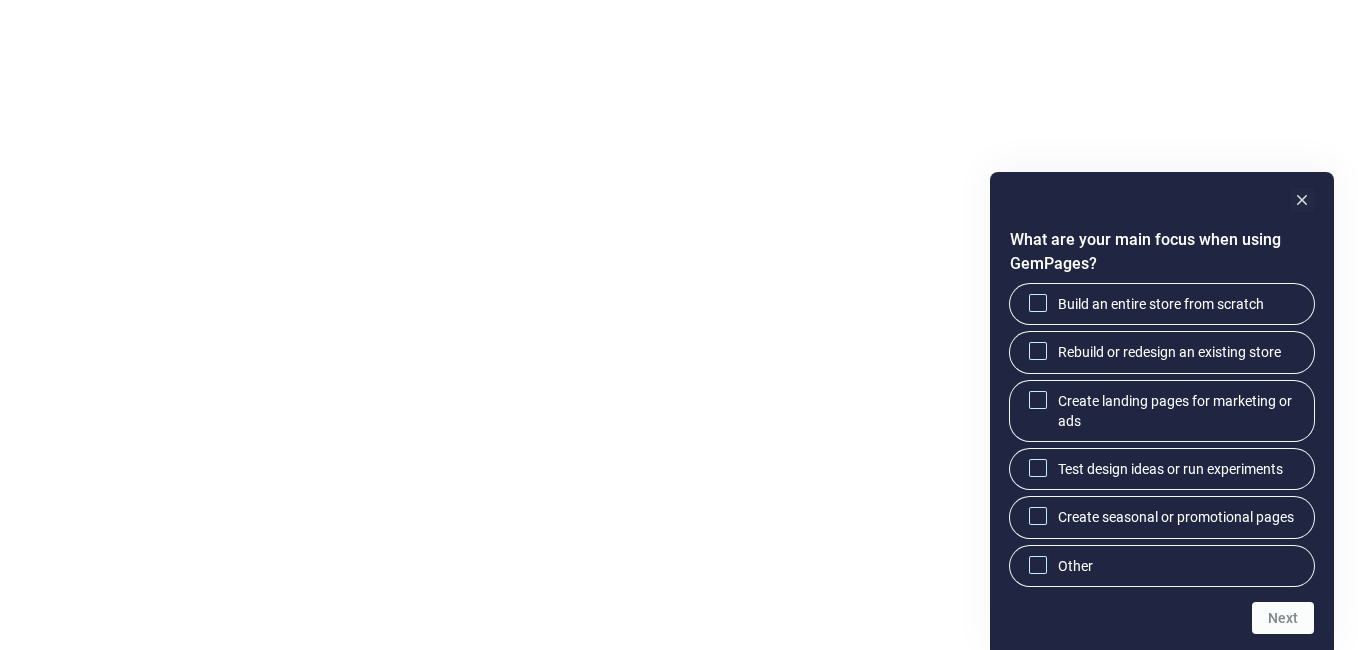 scroll, scrollTop: 0, scrollLeft: 0, axis: both 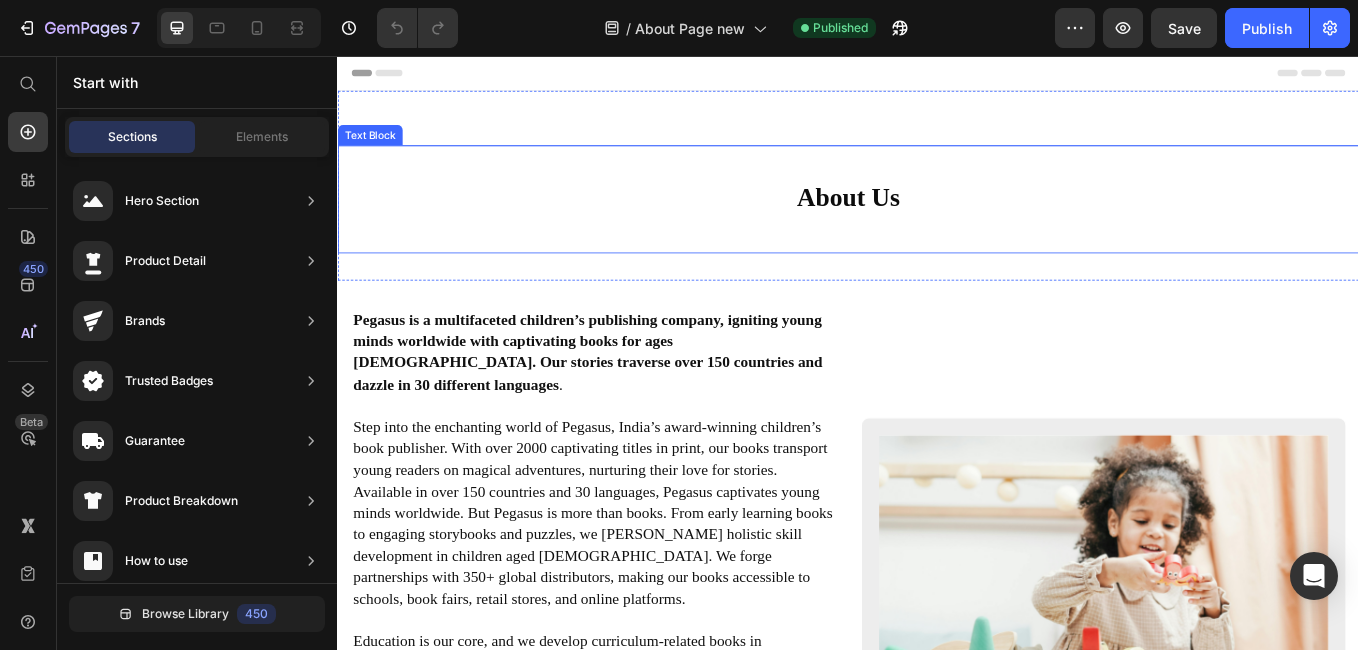 click on "About Us Text Block" at bounding box center (937, 224) 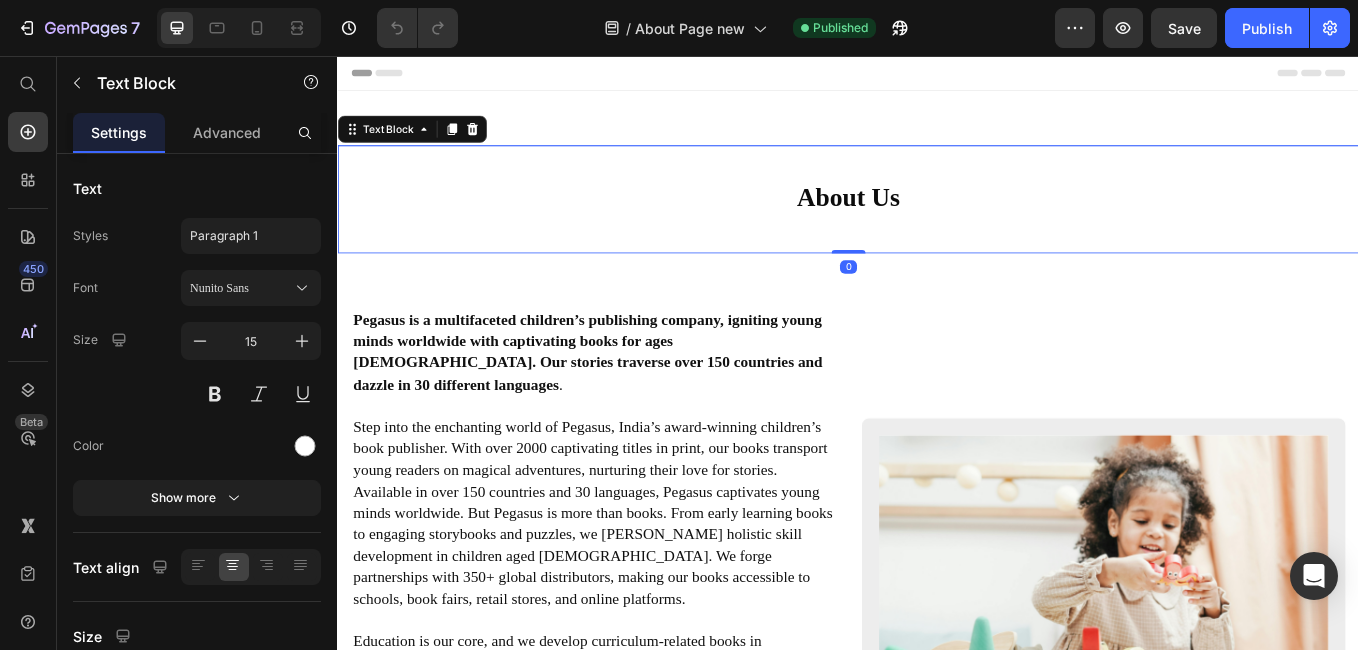 click on "About Us Text Block   0" at bounding box center [937, 224] 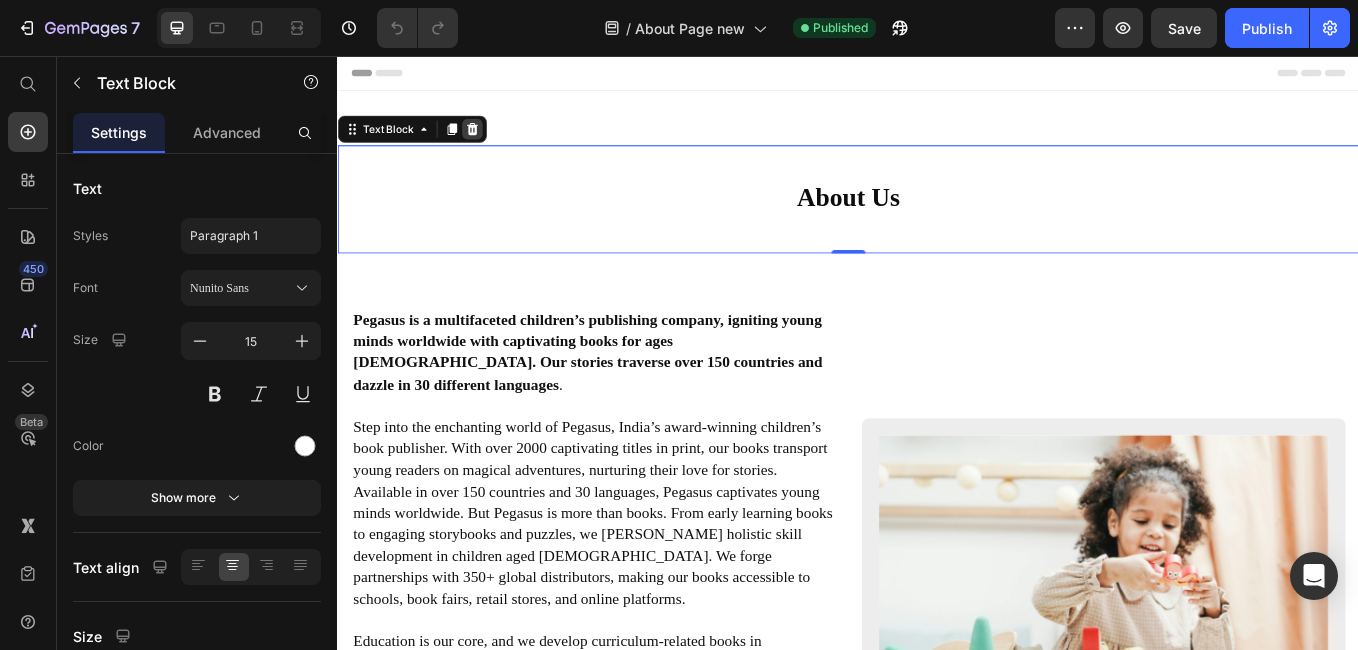 click 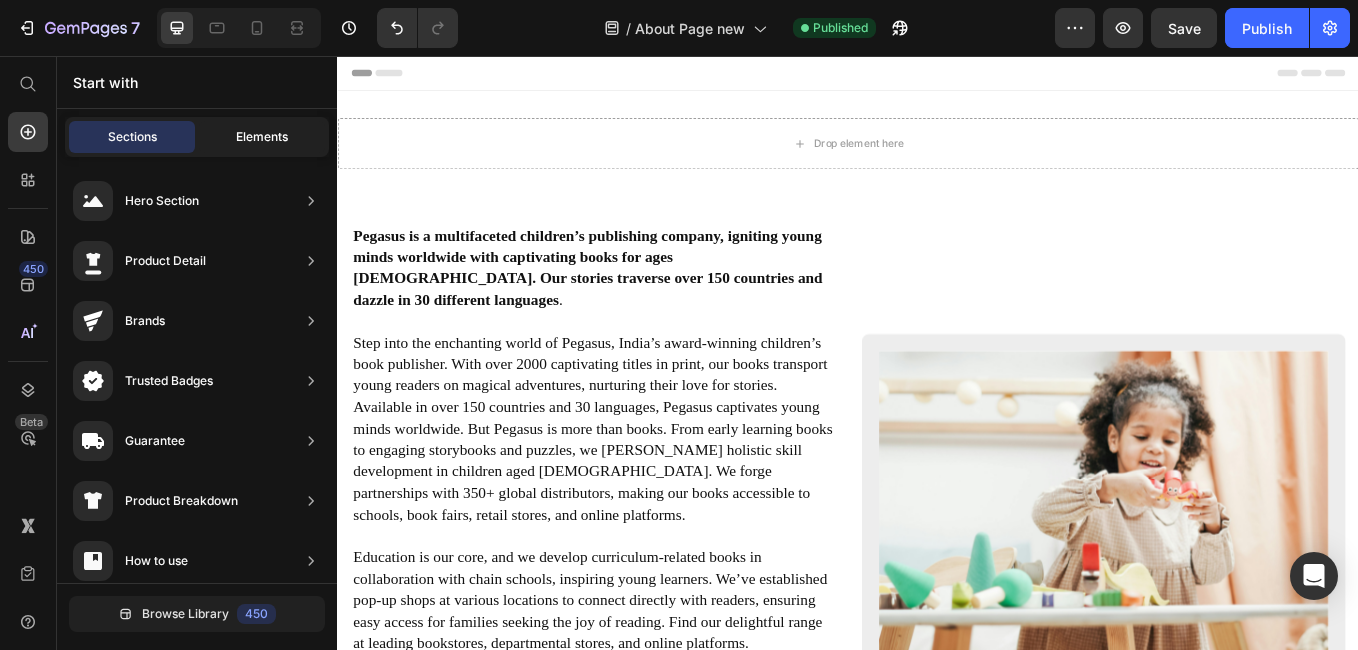 click on "Elements" at bounding box center [262, 137] 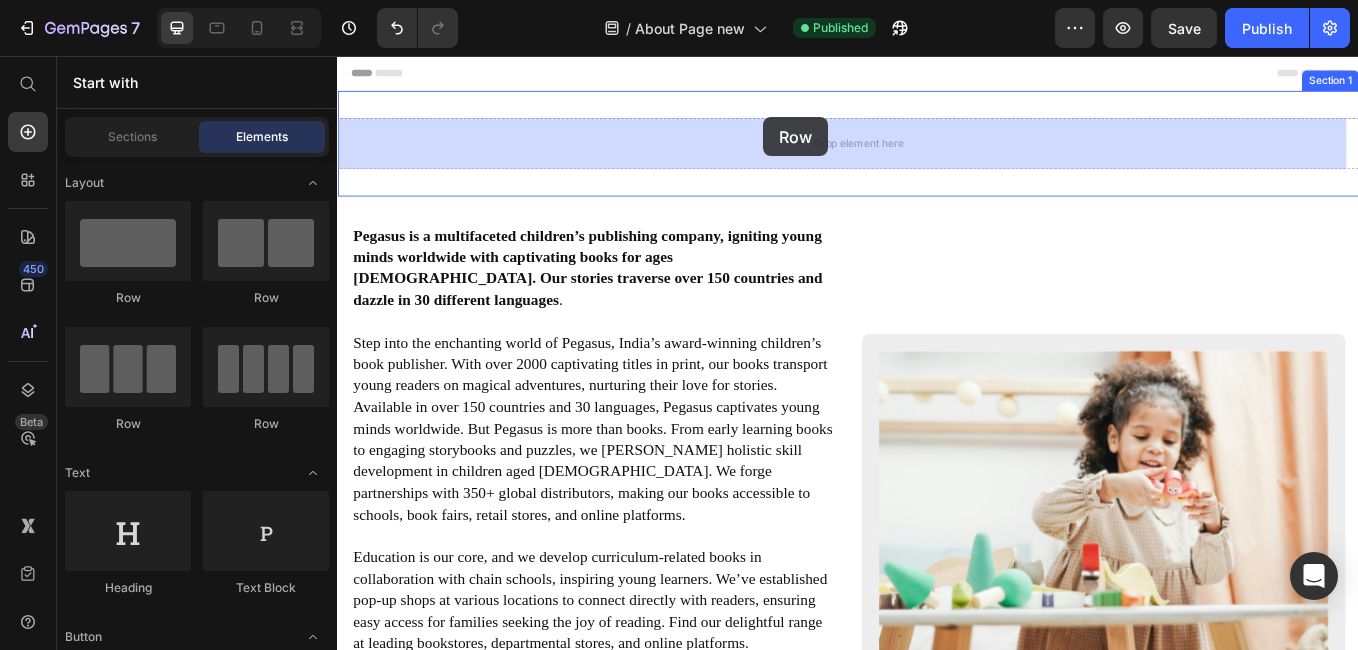 drag, startPoint x: 466, startPoint y: 304, endPoint x: 836, endPoint y: 128, distance: 409.72675 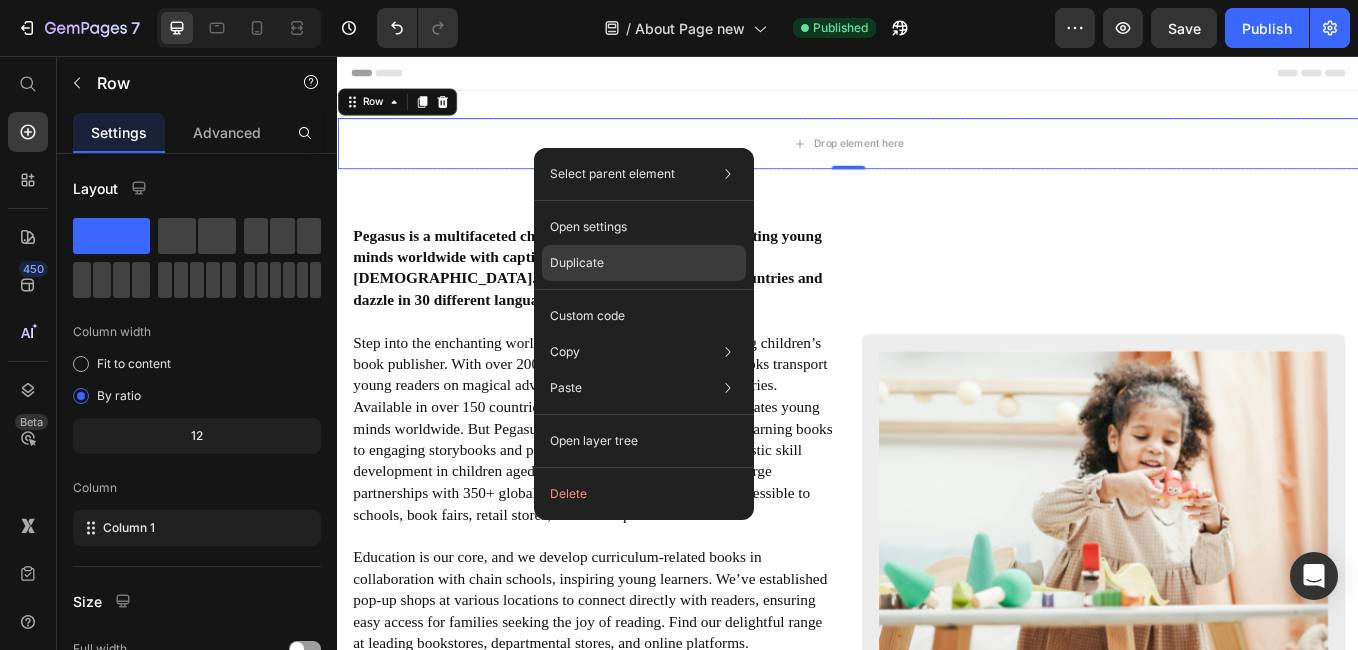 click on "Duplicate" at bounding box center [577, 263] 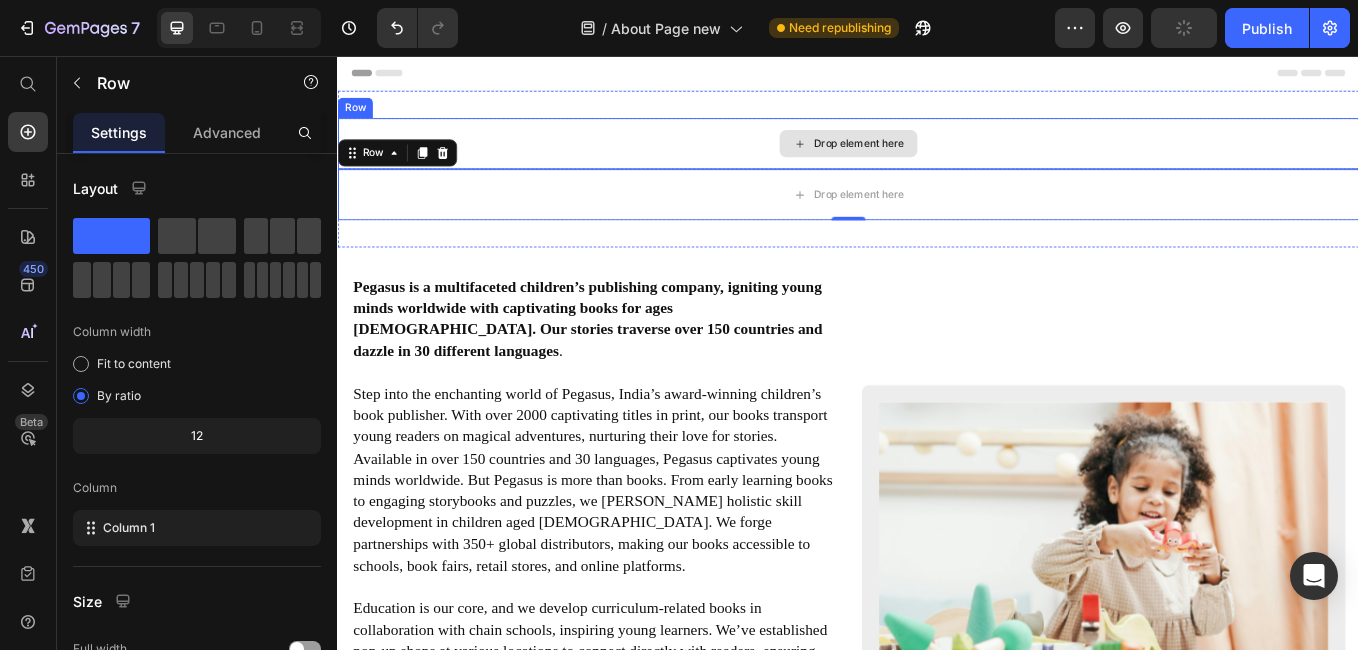 scroll, scrollTop: 0, scrollLeft: 0, axis: both 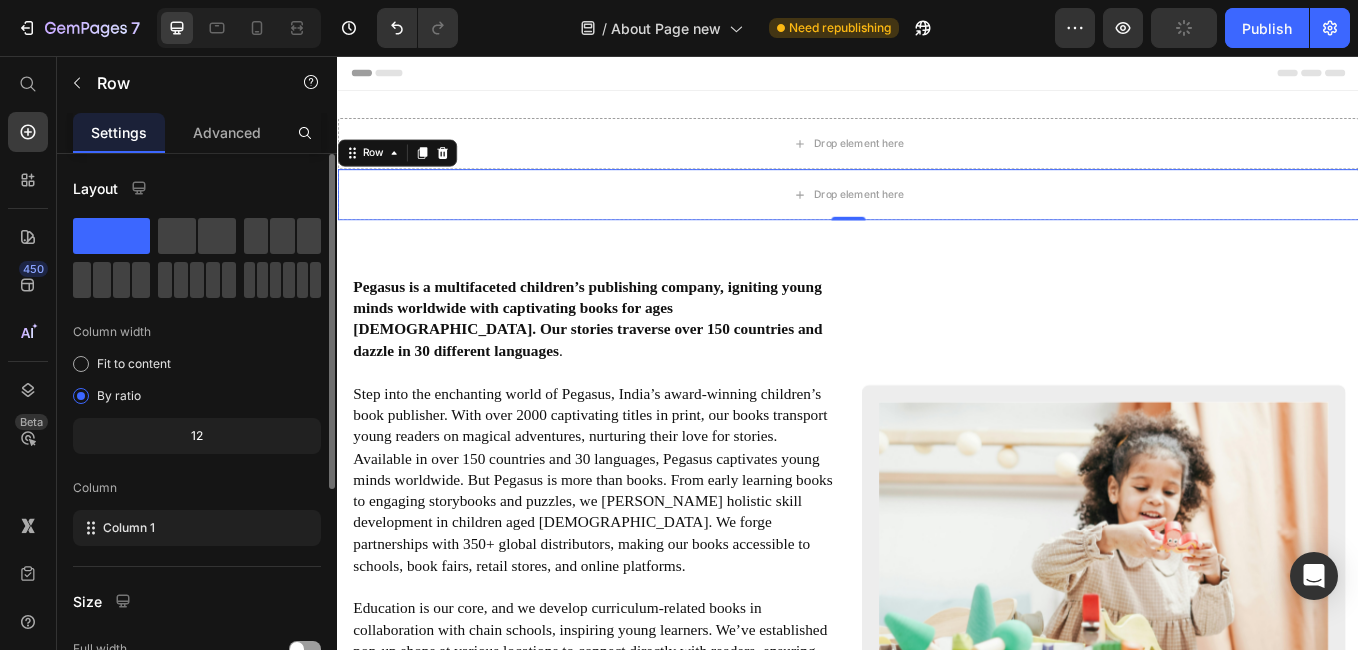 click on "12" 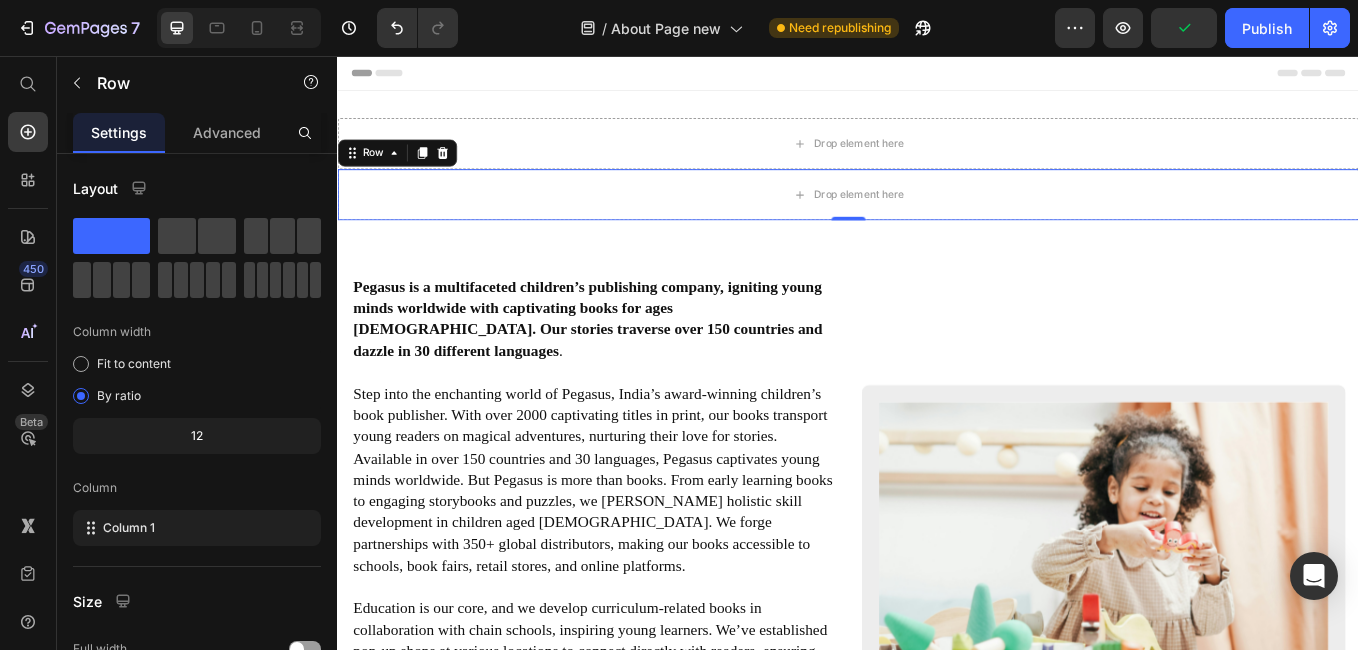 click 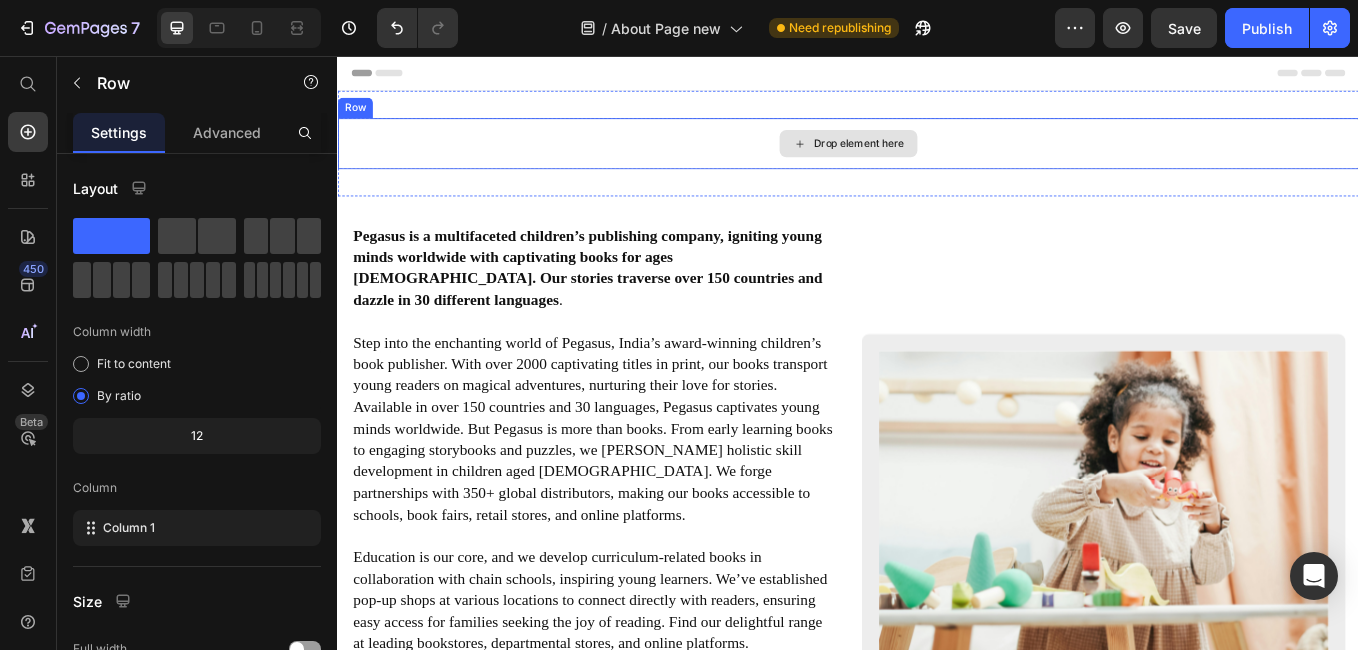 click on "Drop element here" at bounding box center [937, 159] 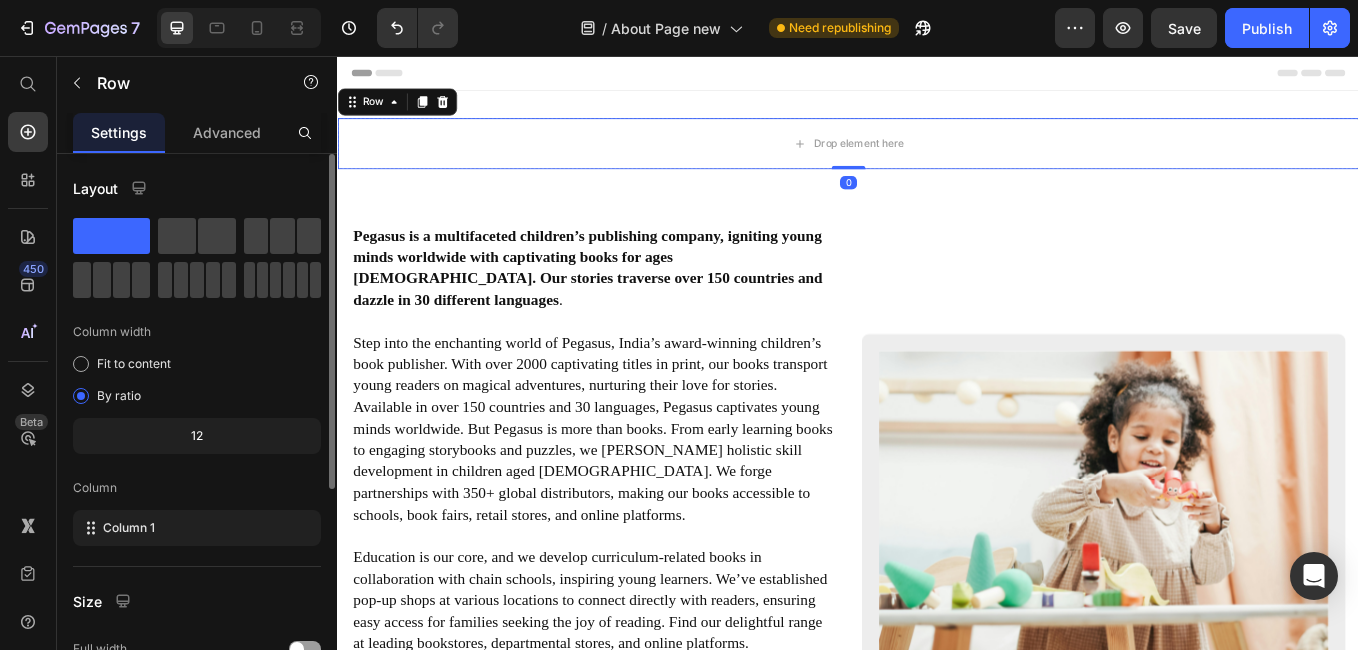 click on "12" 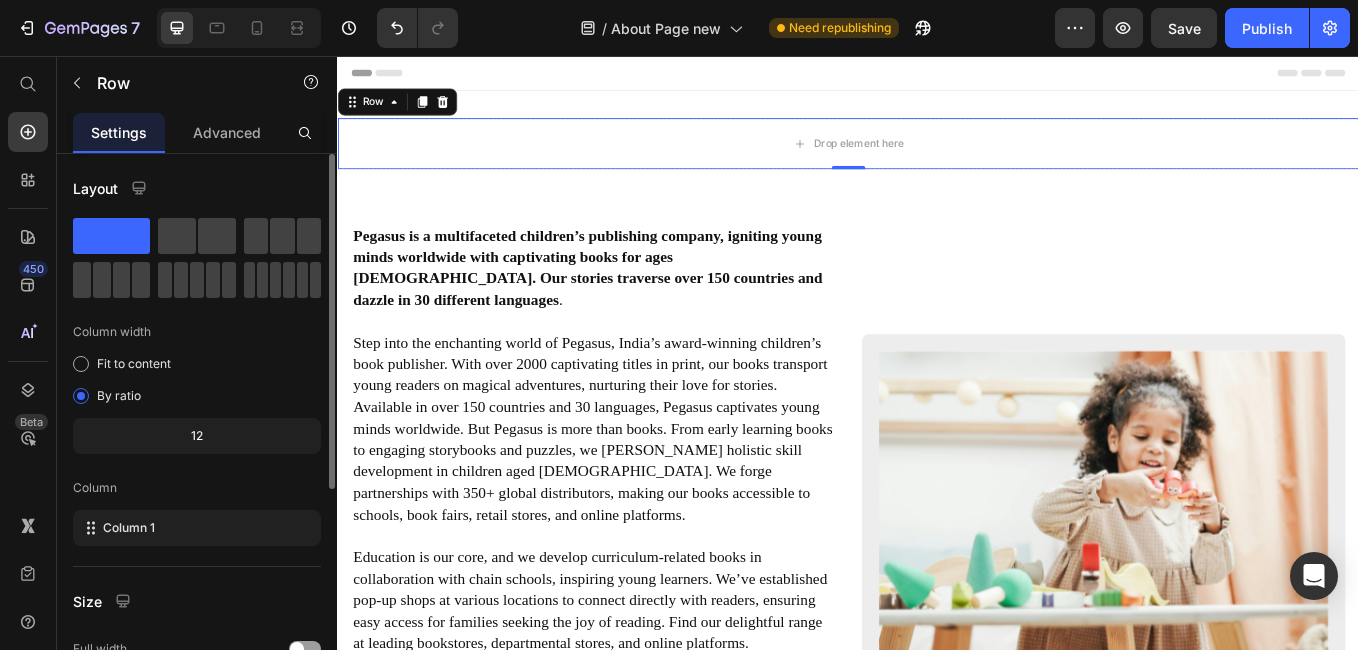 click on "12" 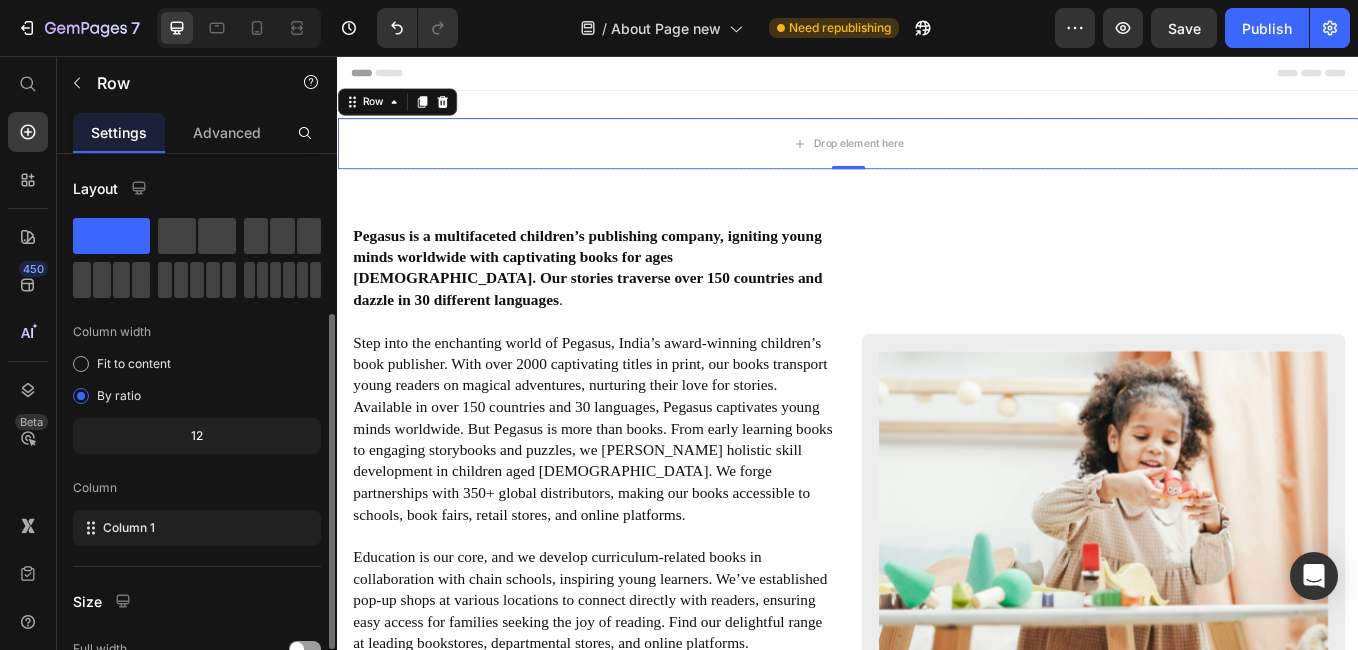 scroll, scrollTop: 200, scrollLeft: 0, axis: vertical 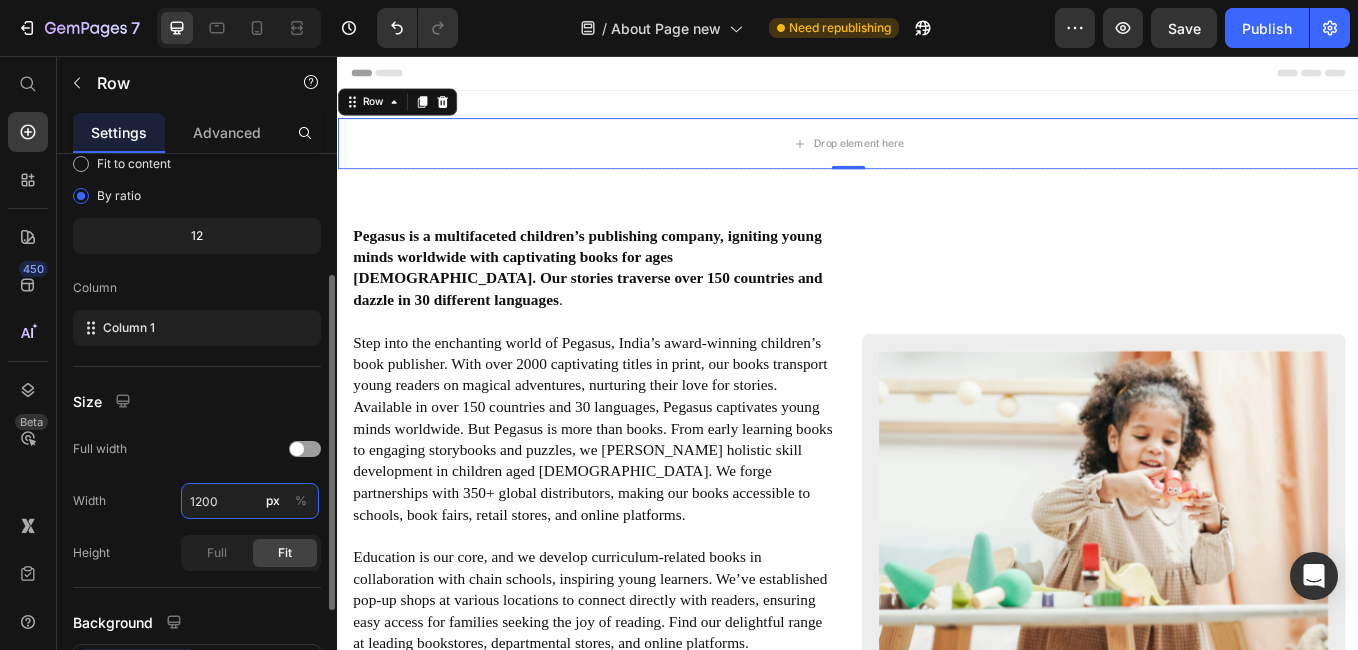 click on "1200" at bounding box center [250, 501] 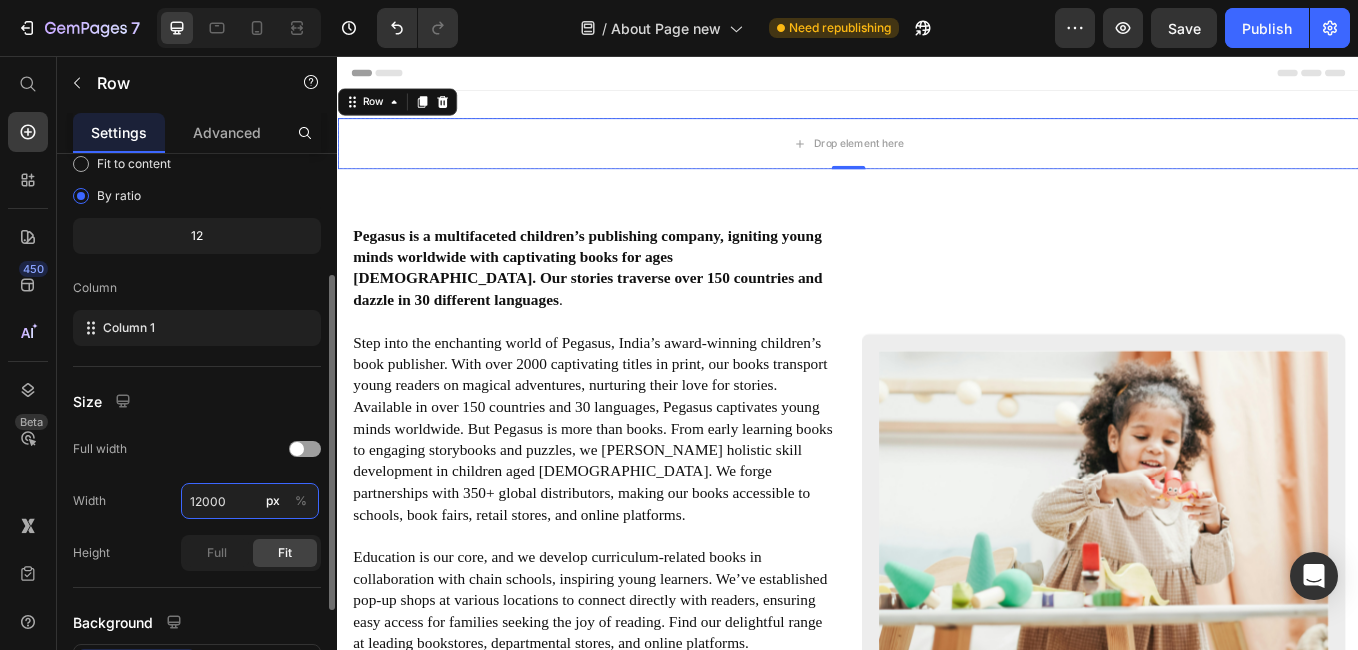 click on "12000" at bounding box center [250, 501] 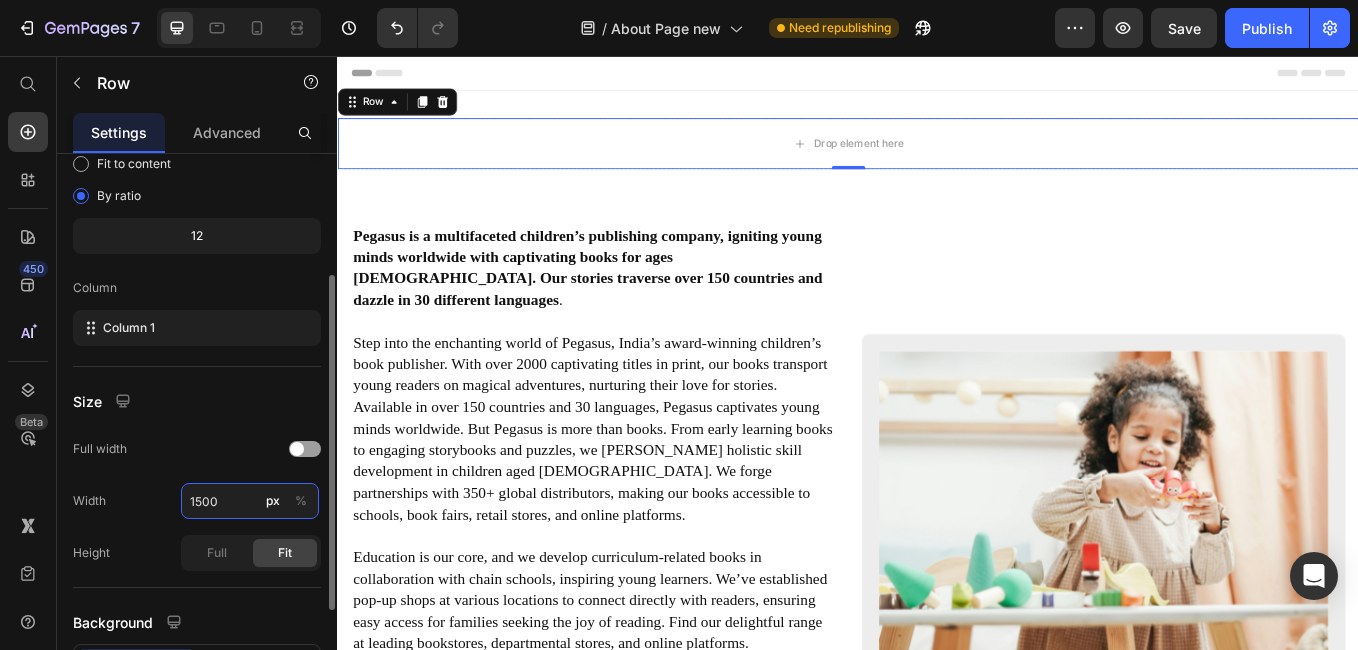 drag, startPoint x: 238, startPoint y: 502, endPoint x: 180, endPoint y: 503, distance: 58.00862 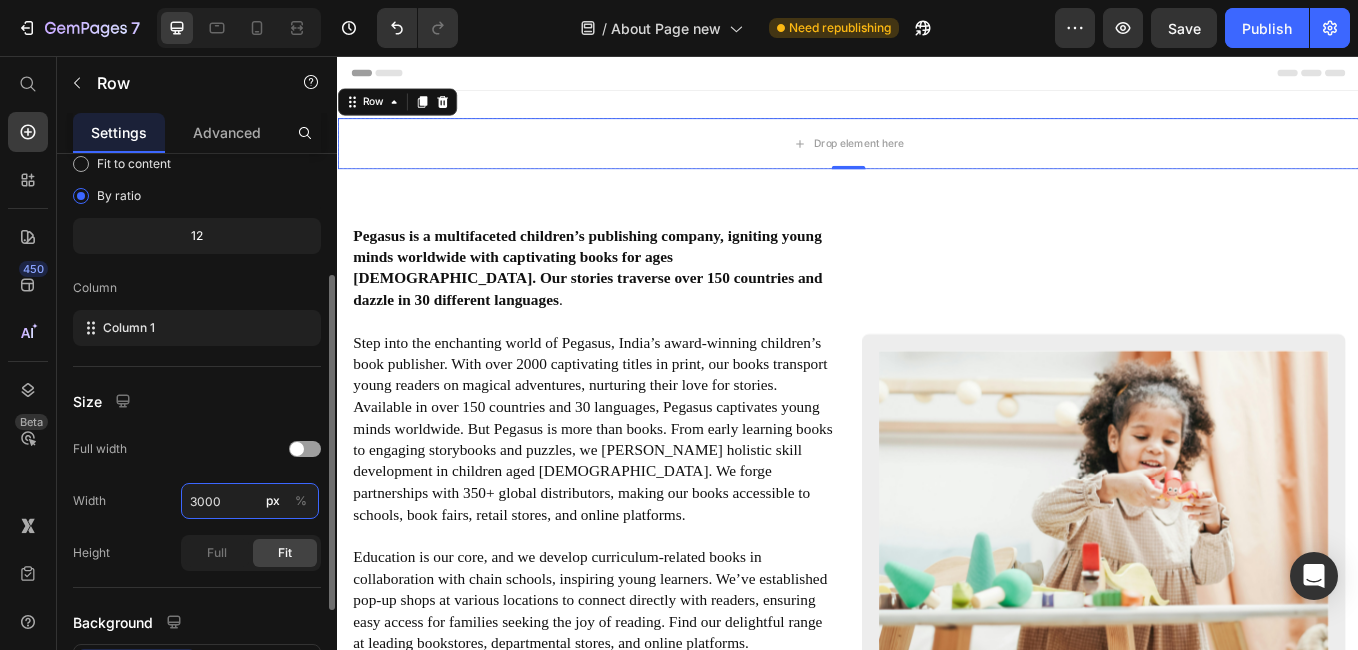 type on "3000" 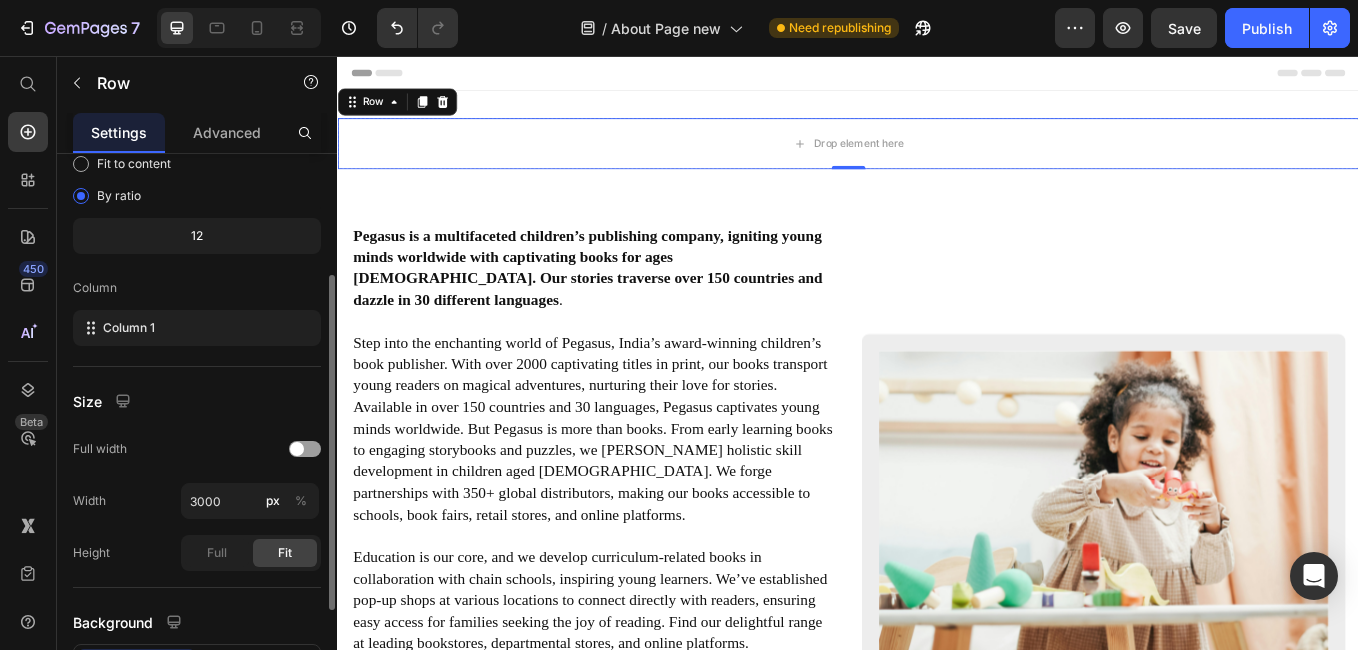 click on "Size" at bounding box center (197, 401) 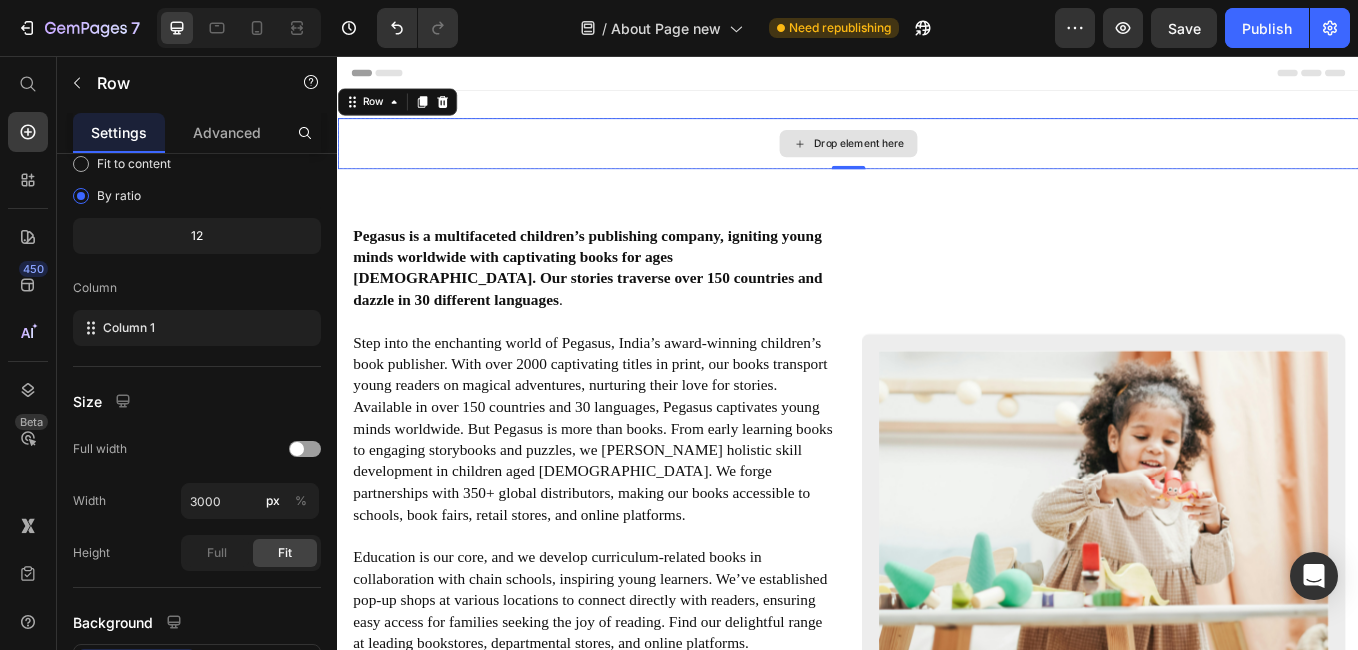 click on "Drop element here" at bounding box center [937, 159] 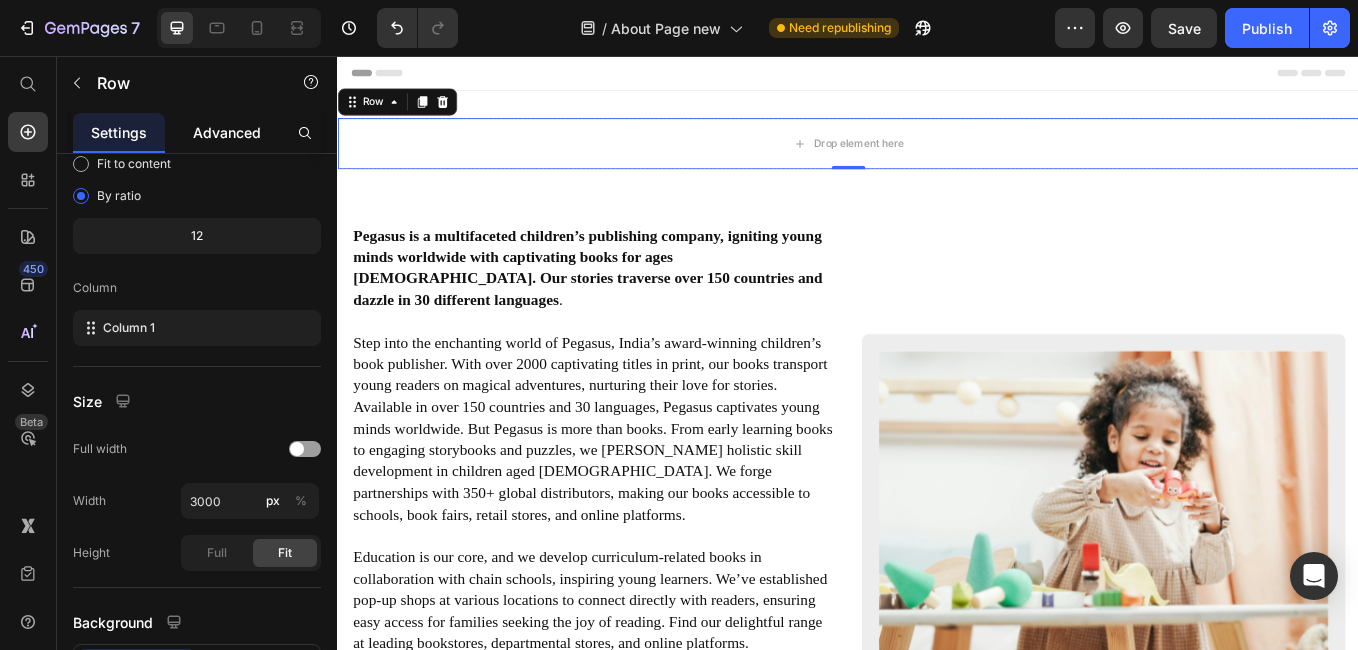 click on "Advanced" at bounding box center [227, 132] 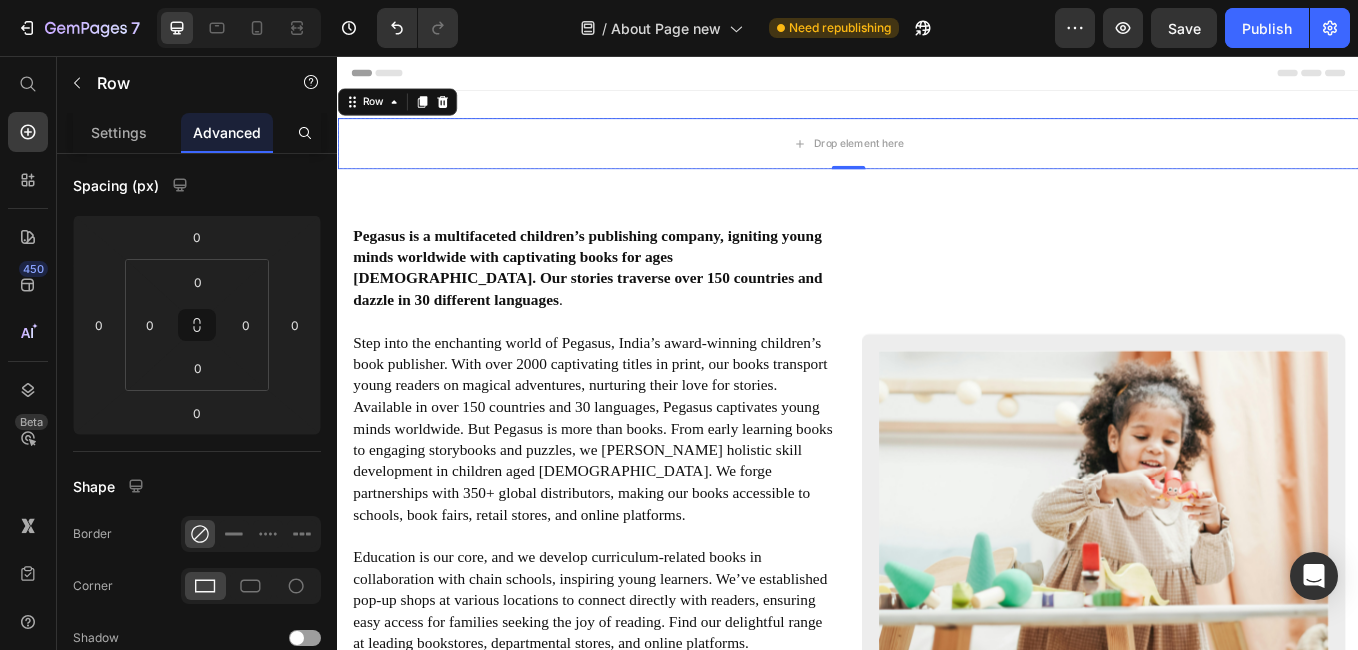scroll, scrollTop: 0, scrollLeft: 0, axis: both 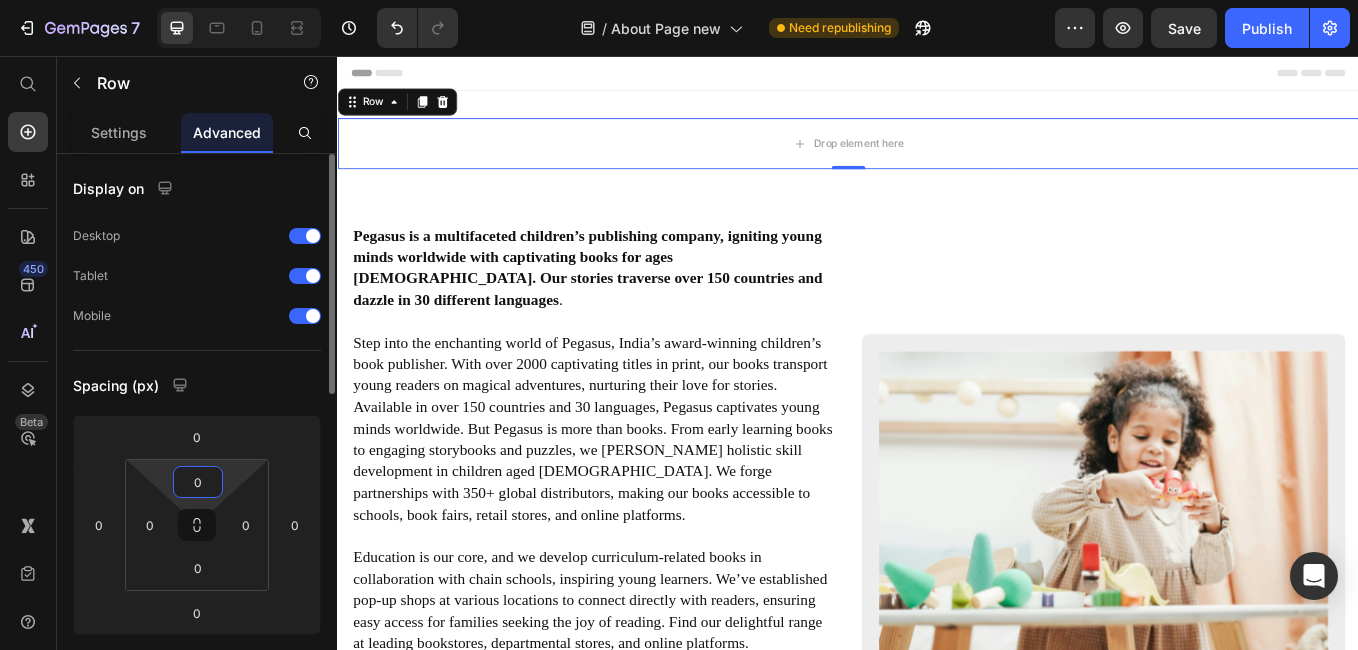 click on "0" at bounding box center (198, 482) 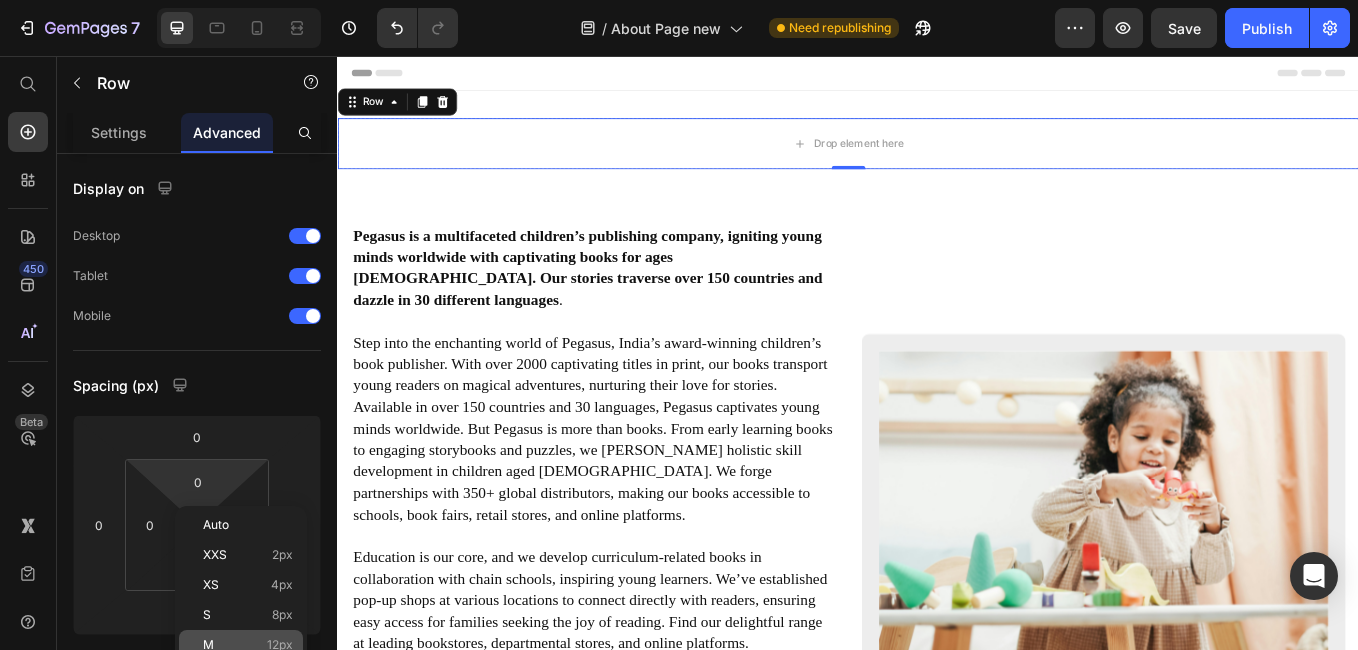 click on "M 12px" at bounding box center [248, 645] 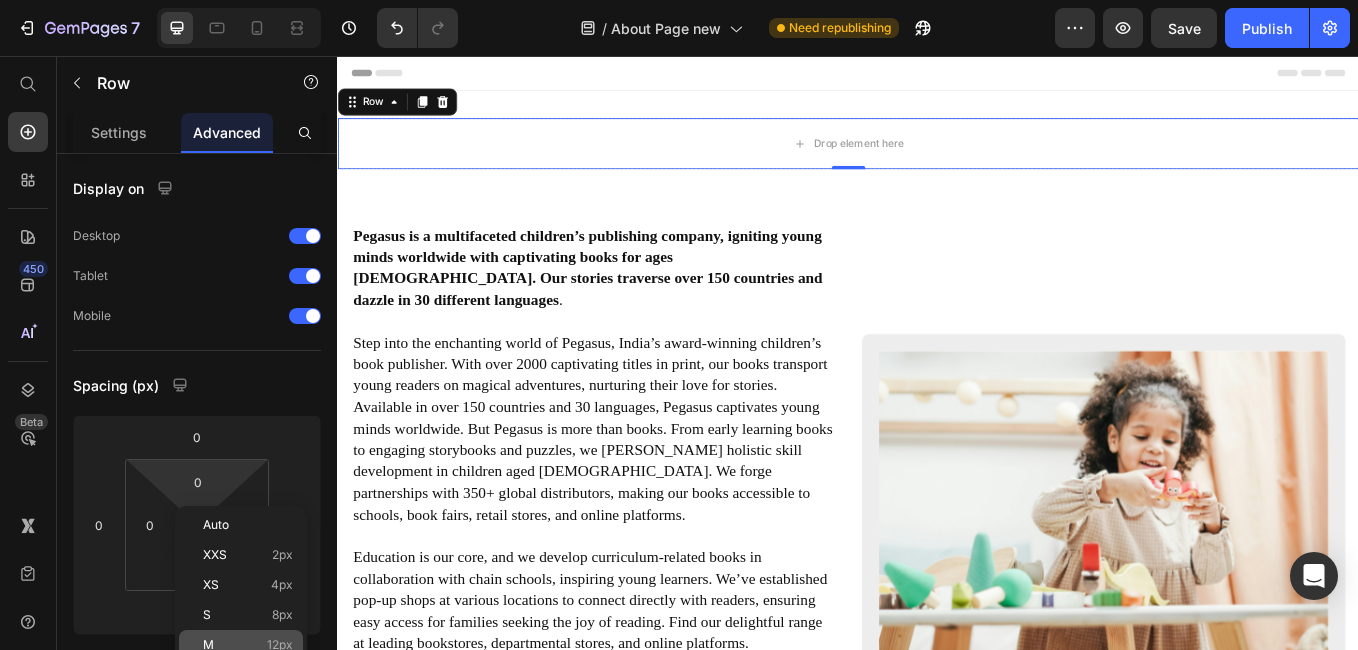 type on "12" 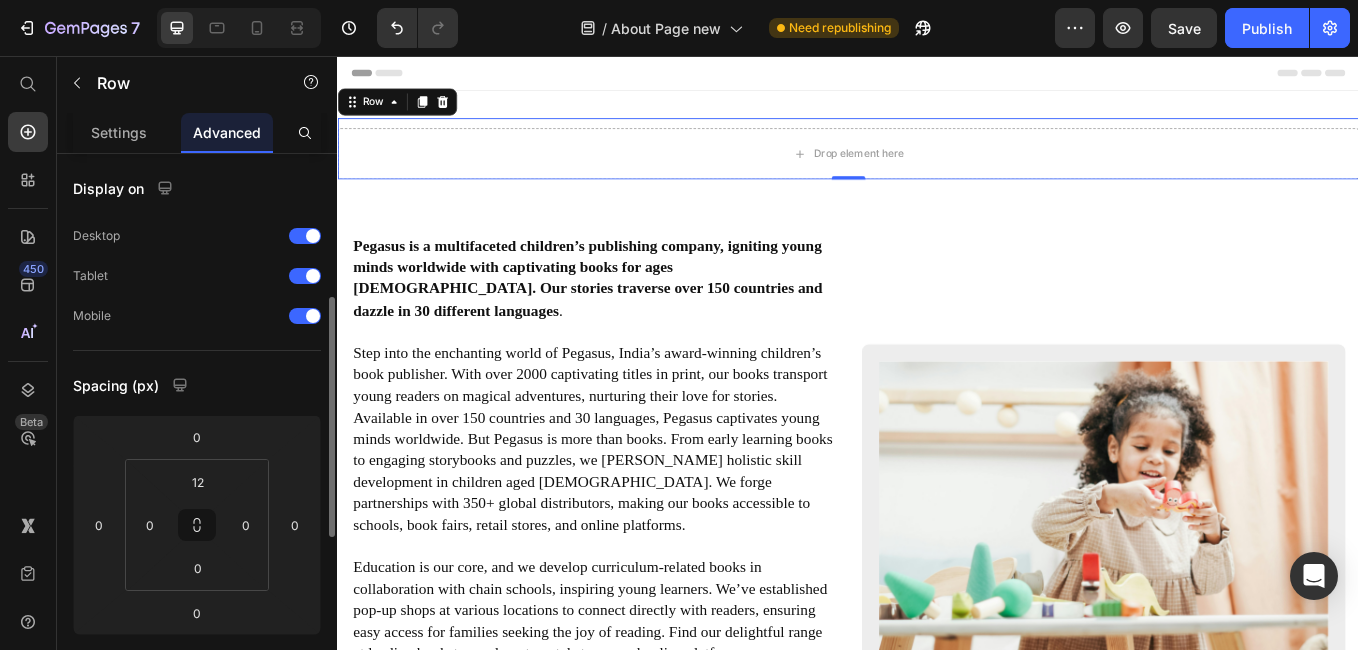 scroll, scrollTop: 100, scrollLeft: 0, axis: vertical 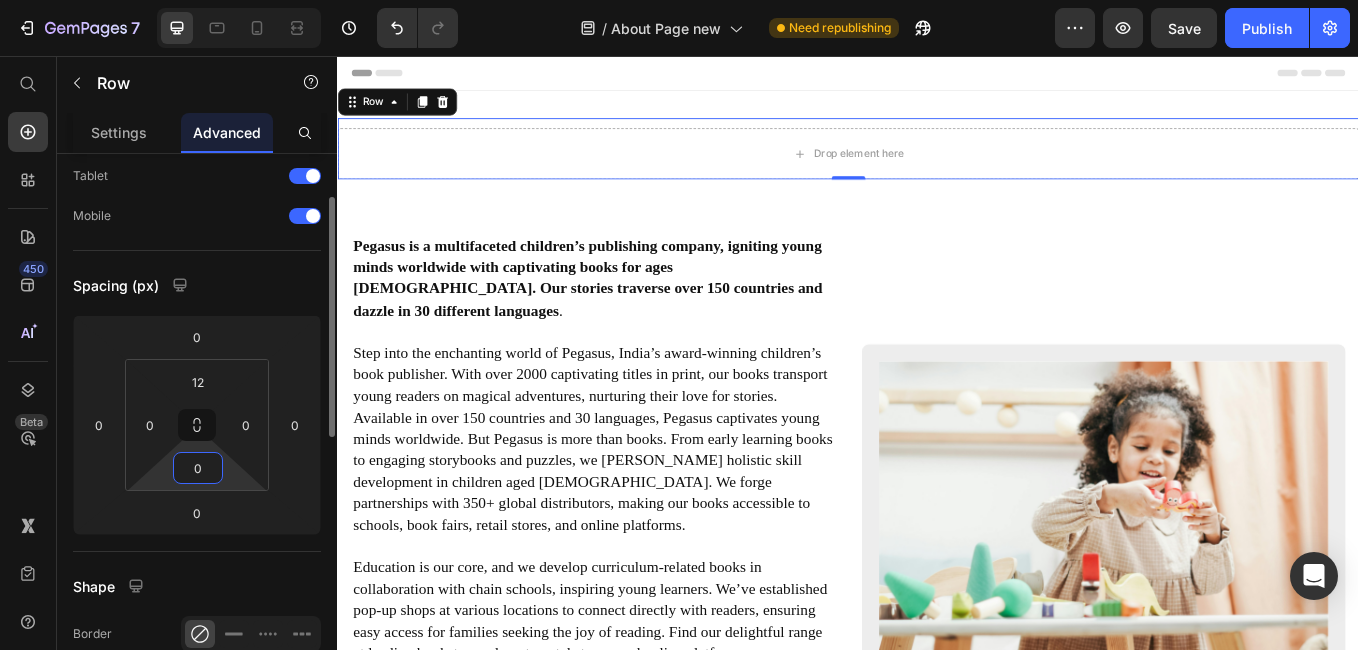 click on "0" at bounding box center (198, 468) 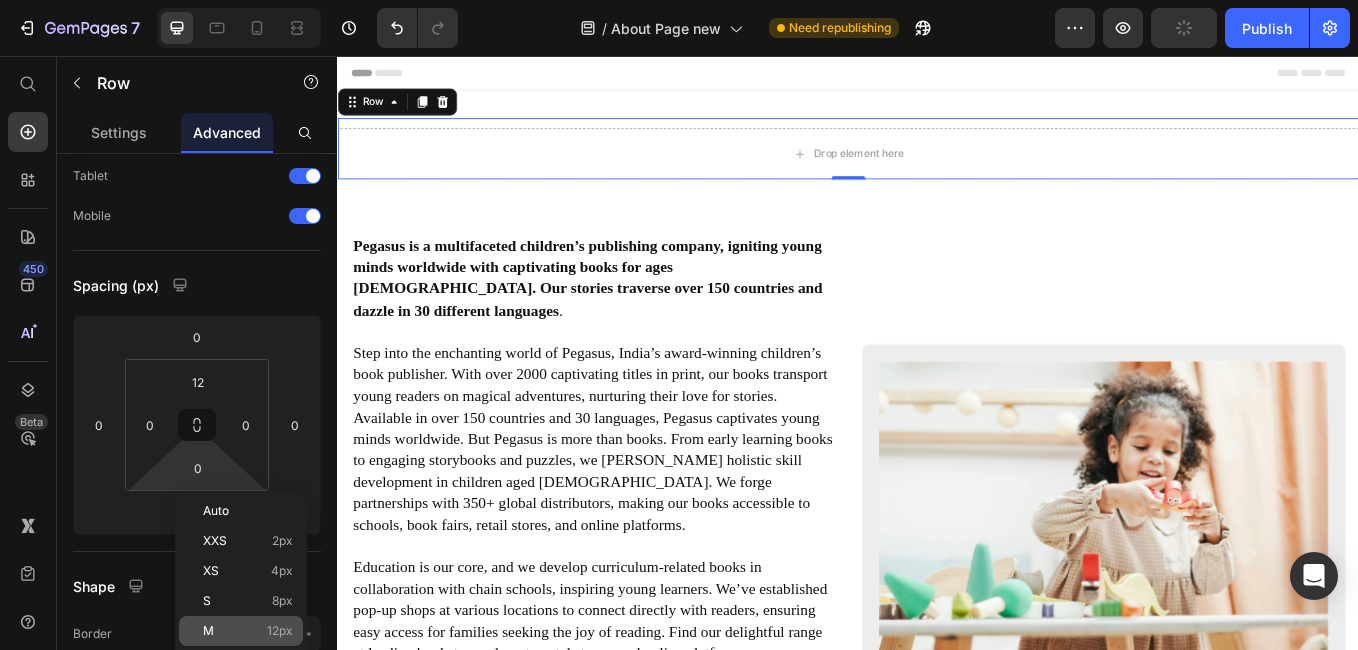 click on "M 12px" 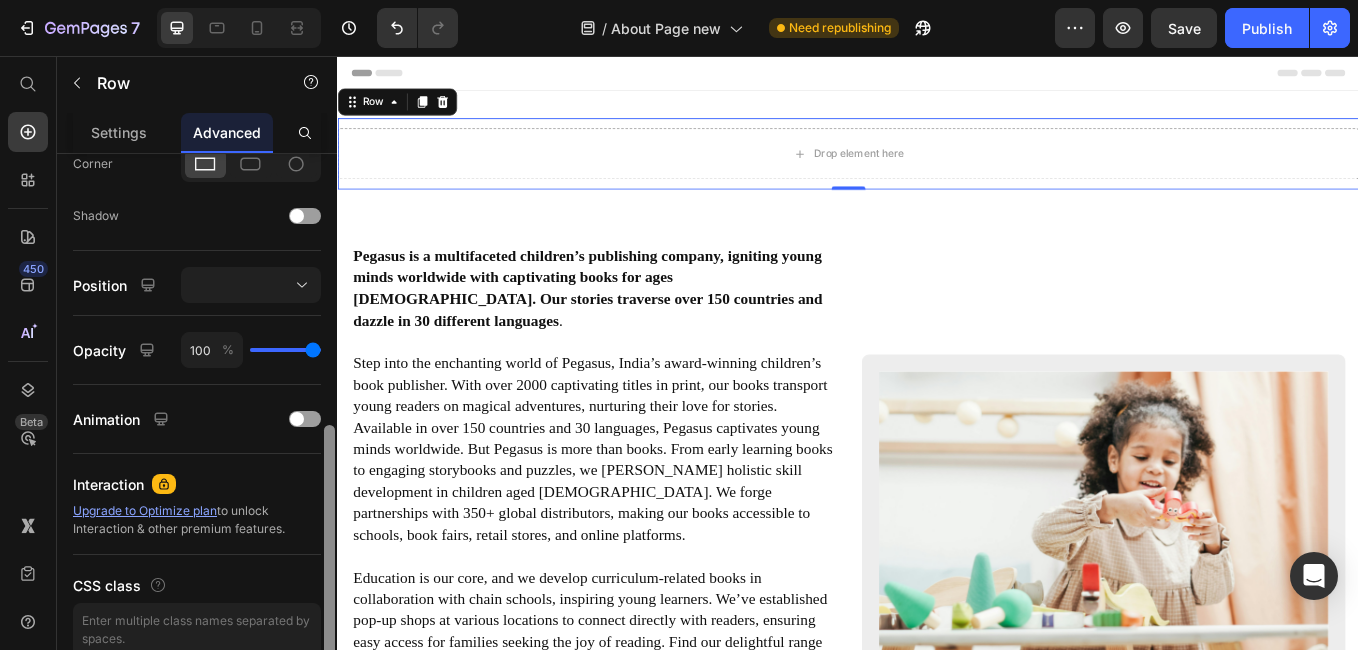 drag, startPoint x: 327, startPoint y: 367, endPoint x: 312, endPoint y: 557, distance: 190.59119 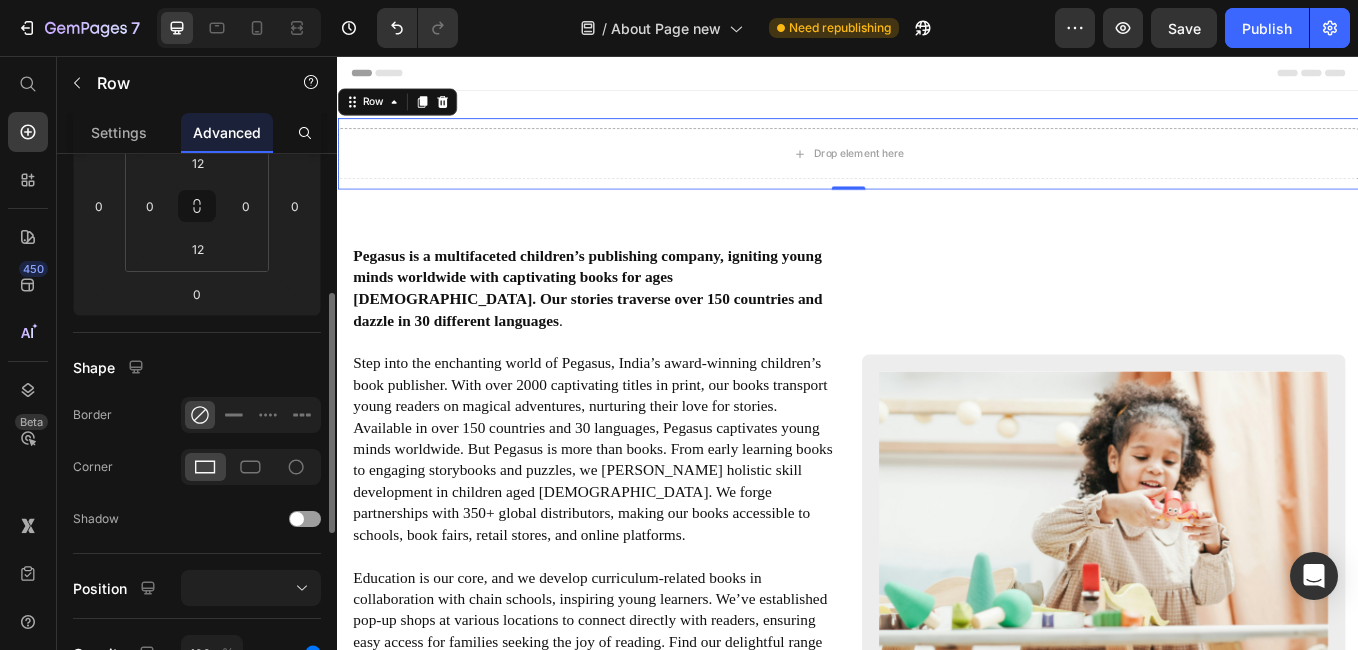 scroll, scrollTop: 219, scrollLeft: 0, axis: vertical 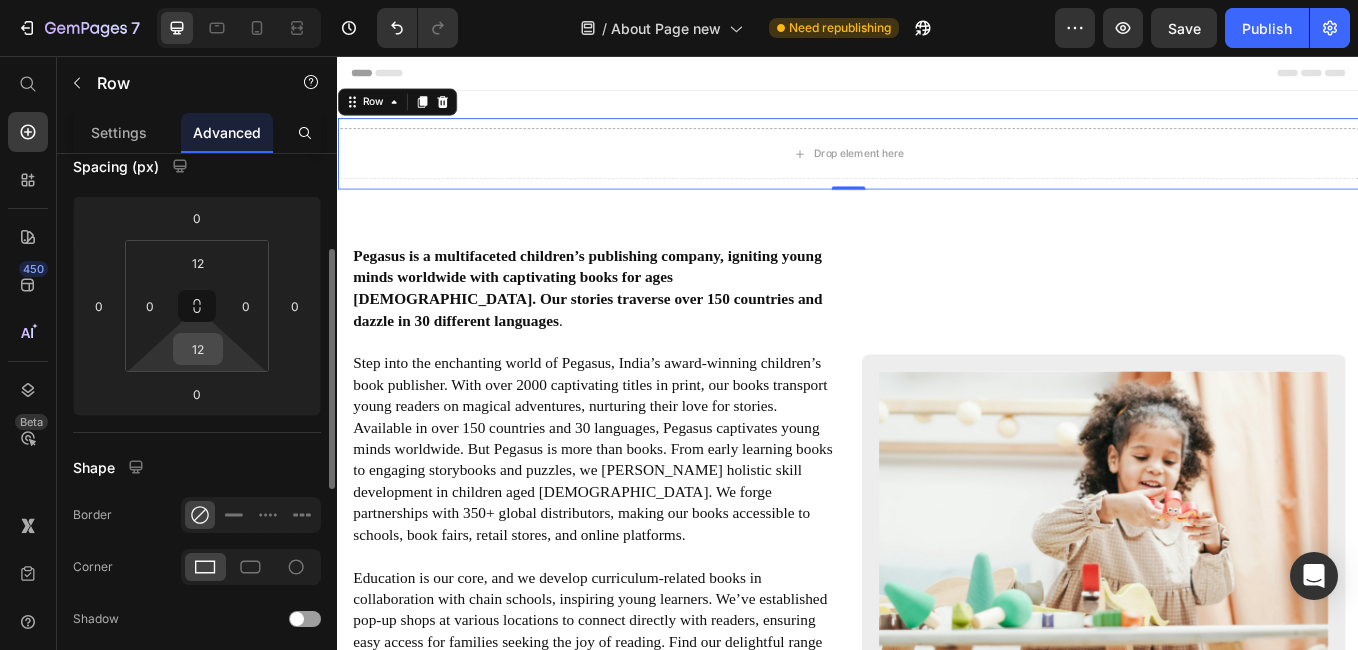 click on "12" at bounding box center [198, 349] 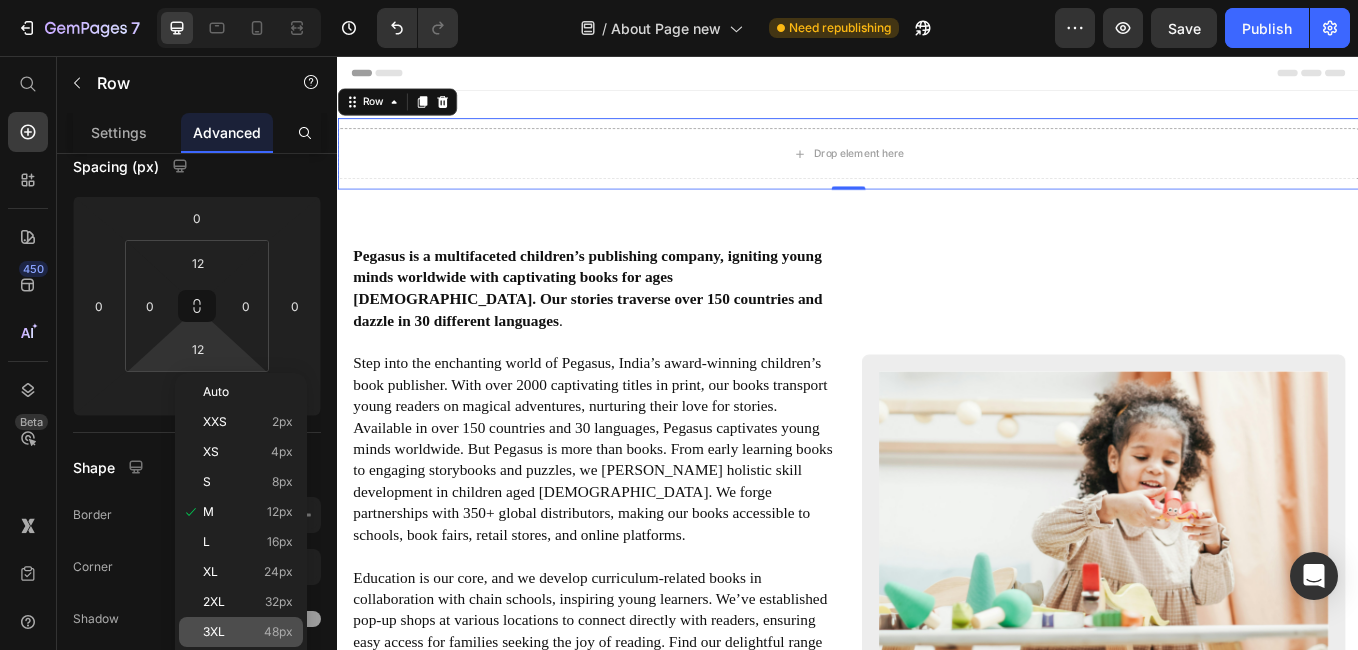click on "3XL 48px" 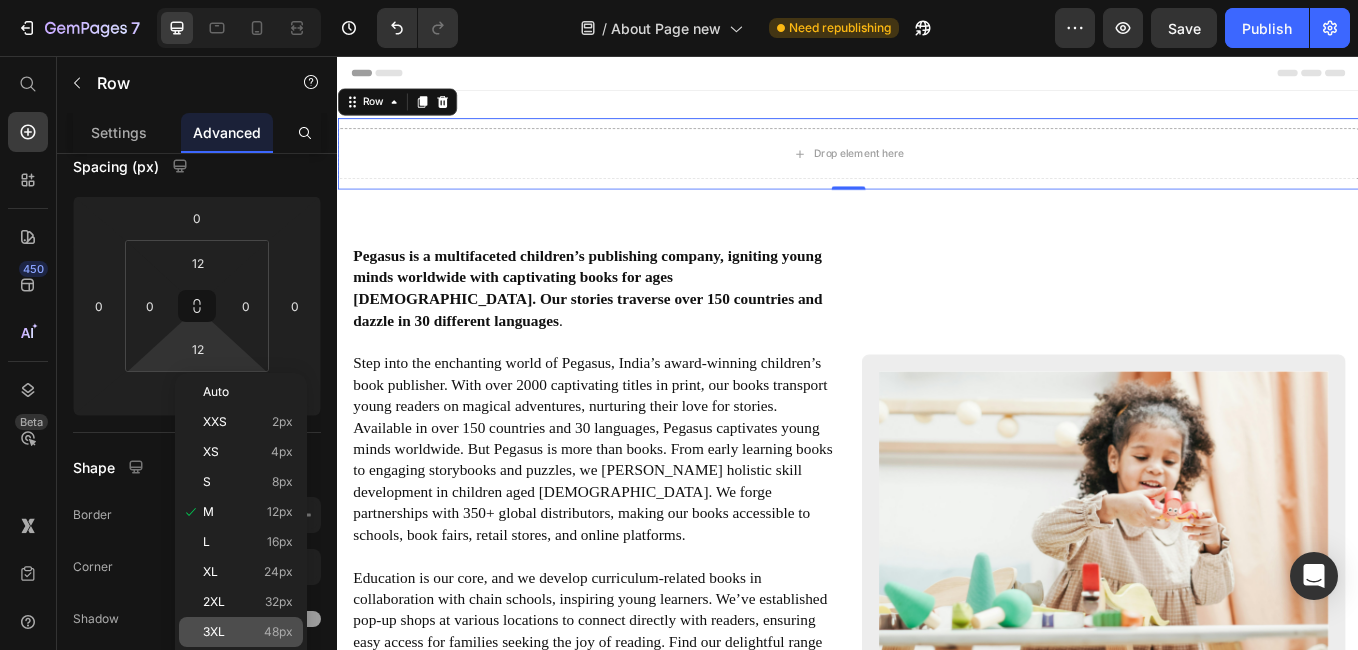 type on "48" 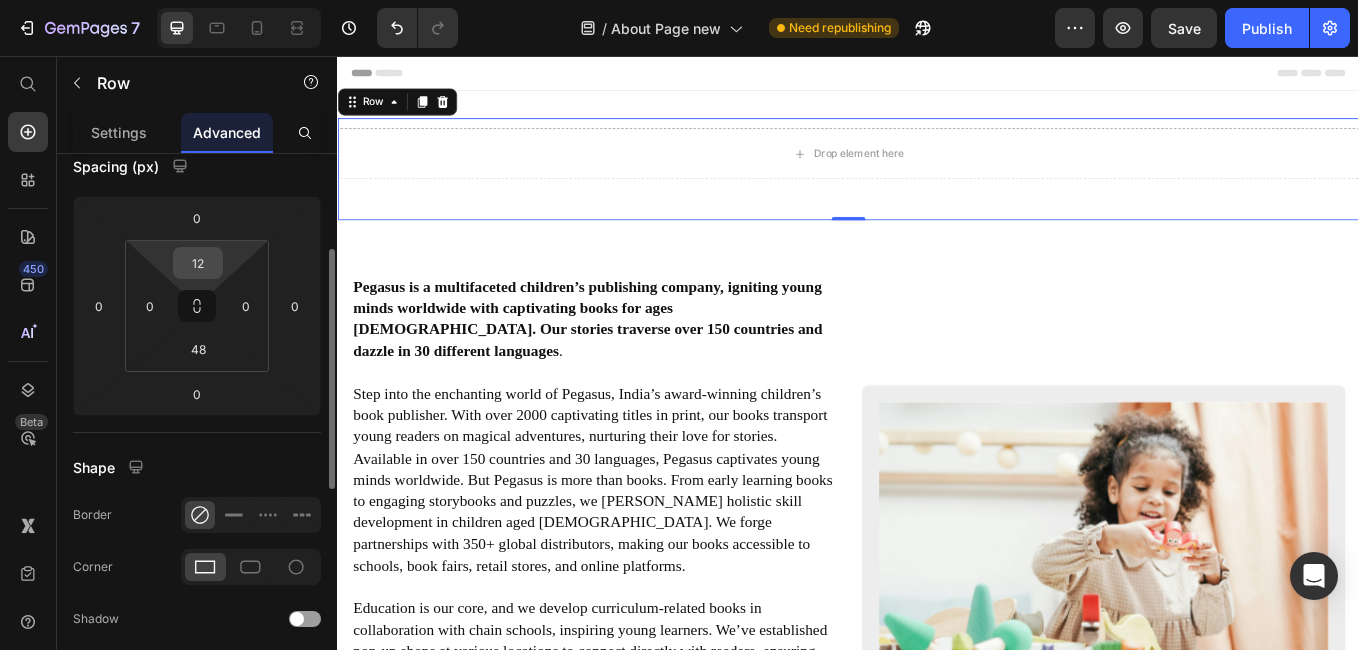 click on "12" at bounding box center [198, 263] 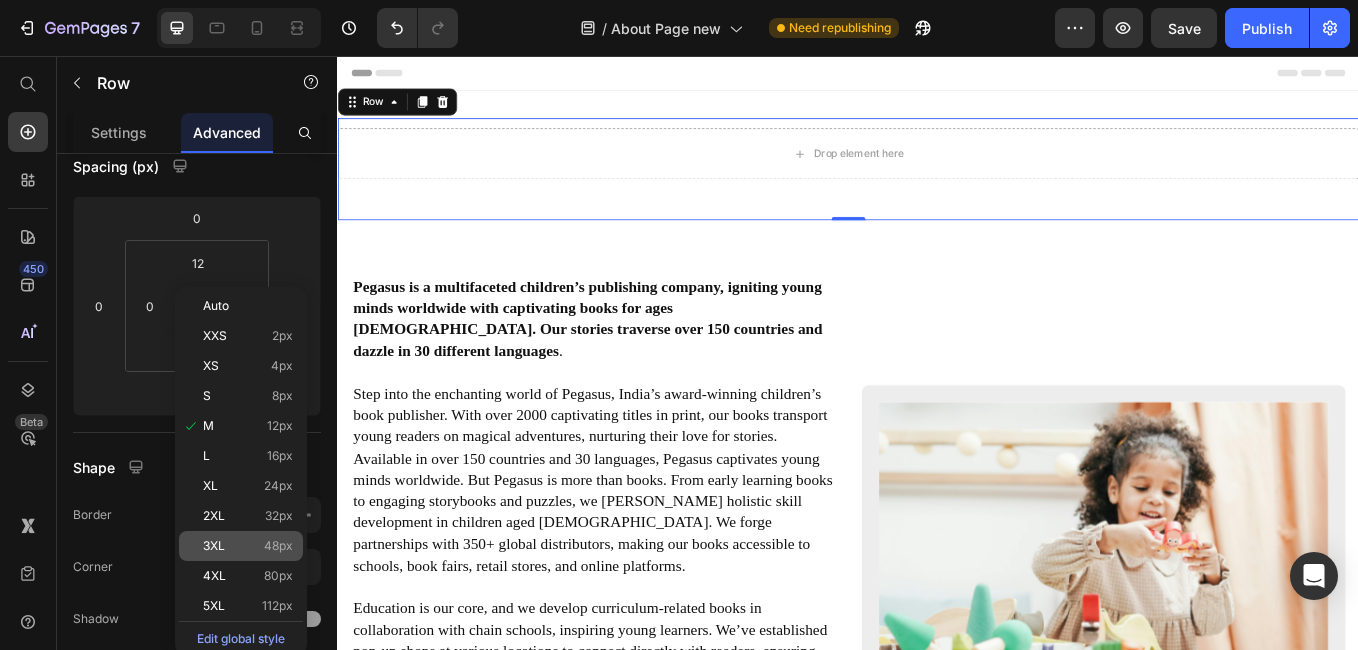 click on "3XL" at bounding box center (214, 546) 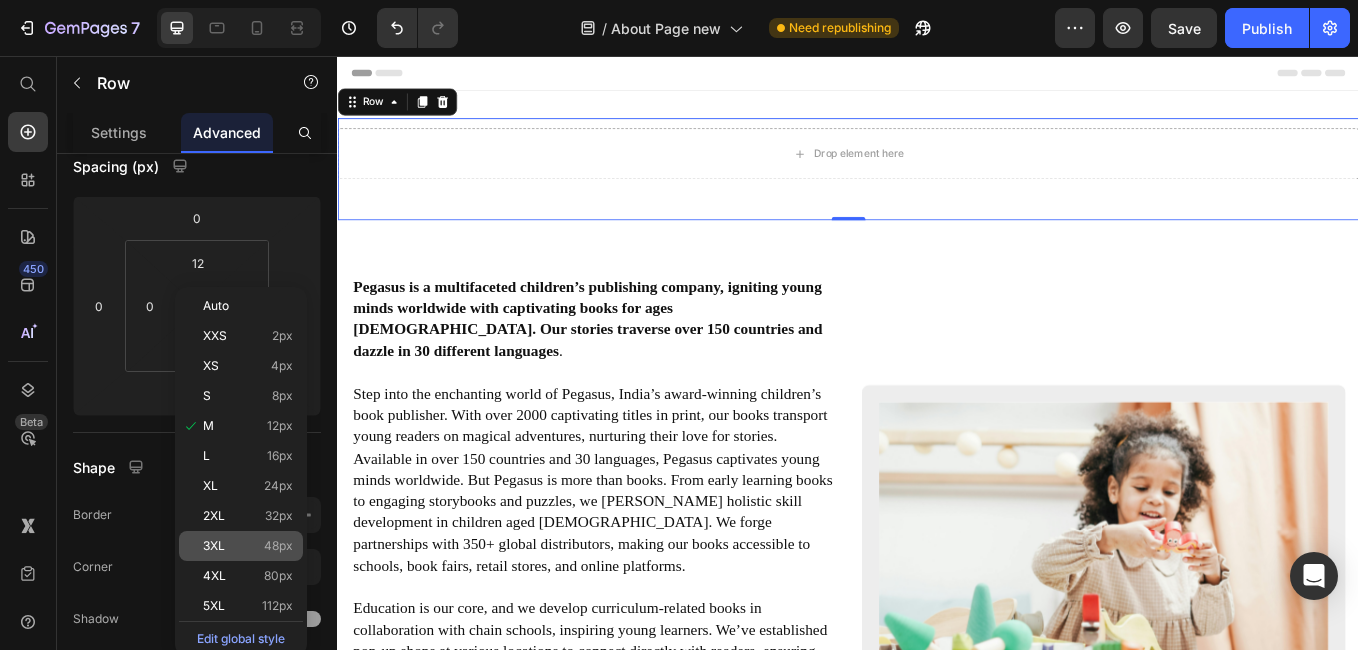 type on "48" 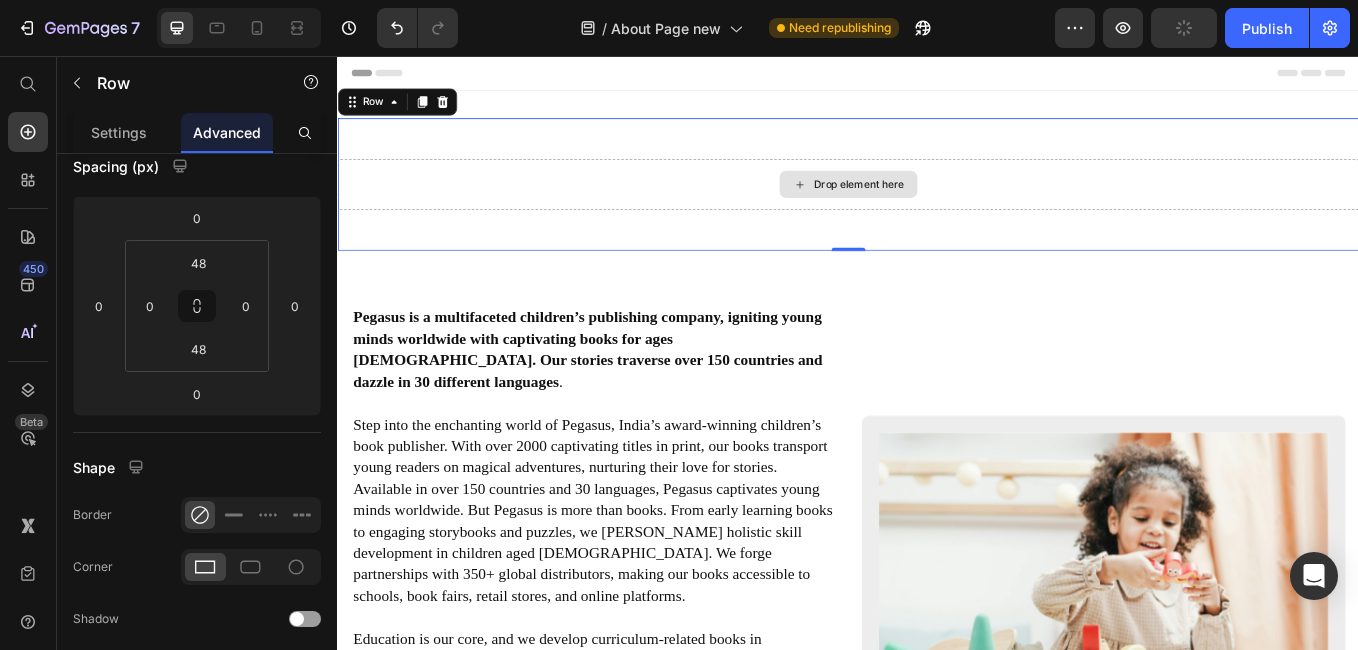 click on "Drop element here" at bounding box center (937, 207) 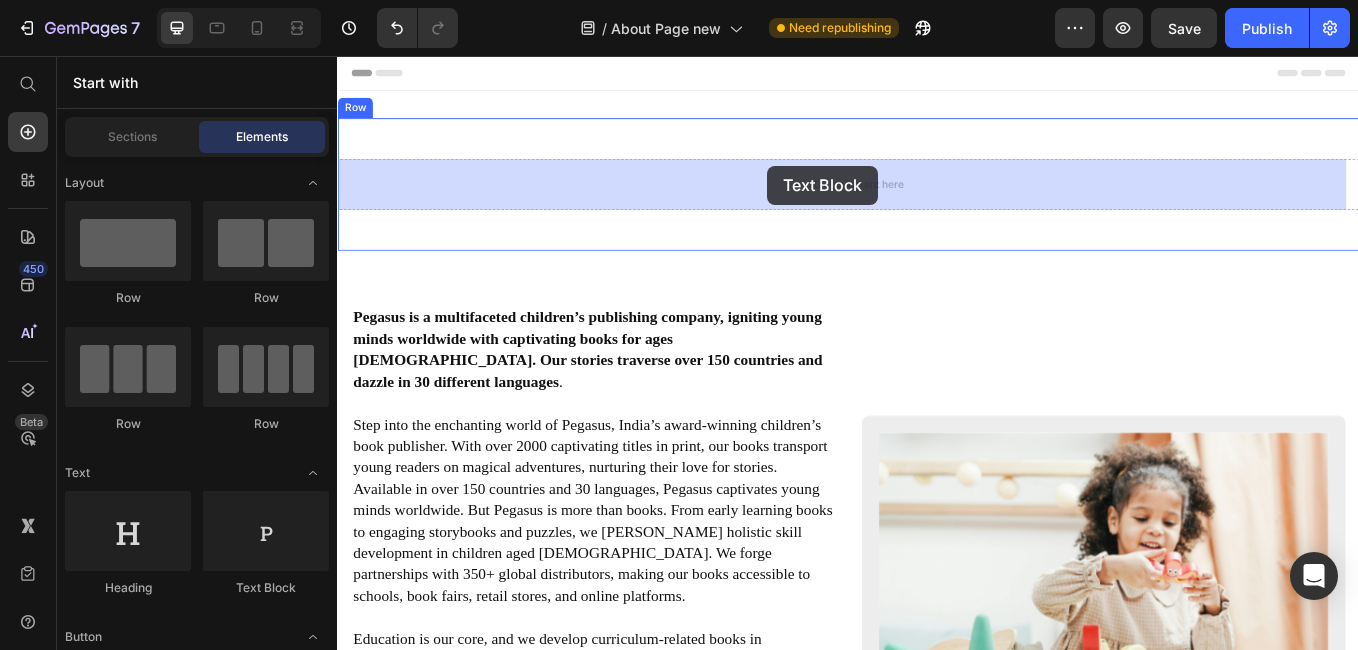 drag, startPoint x: 600, startPoint y: 590, endPoint x: 842, endPoint y: 181, distance: 475.23154 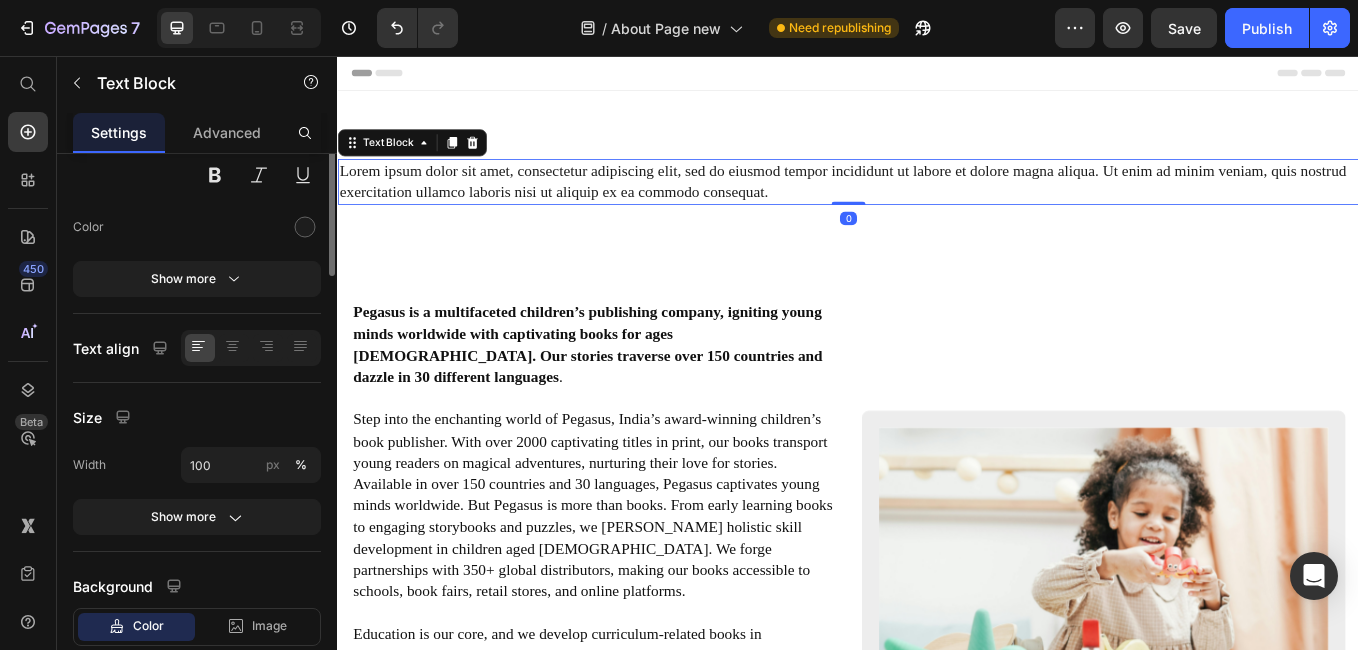 scroll, scrollTop: 0, scrollLeft: 0, axis: both 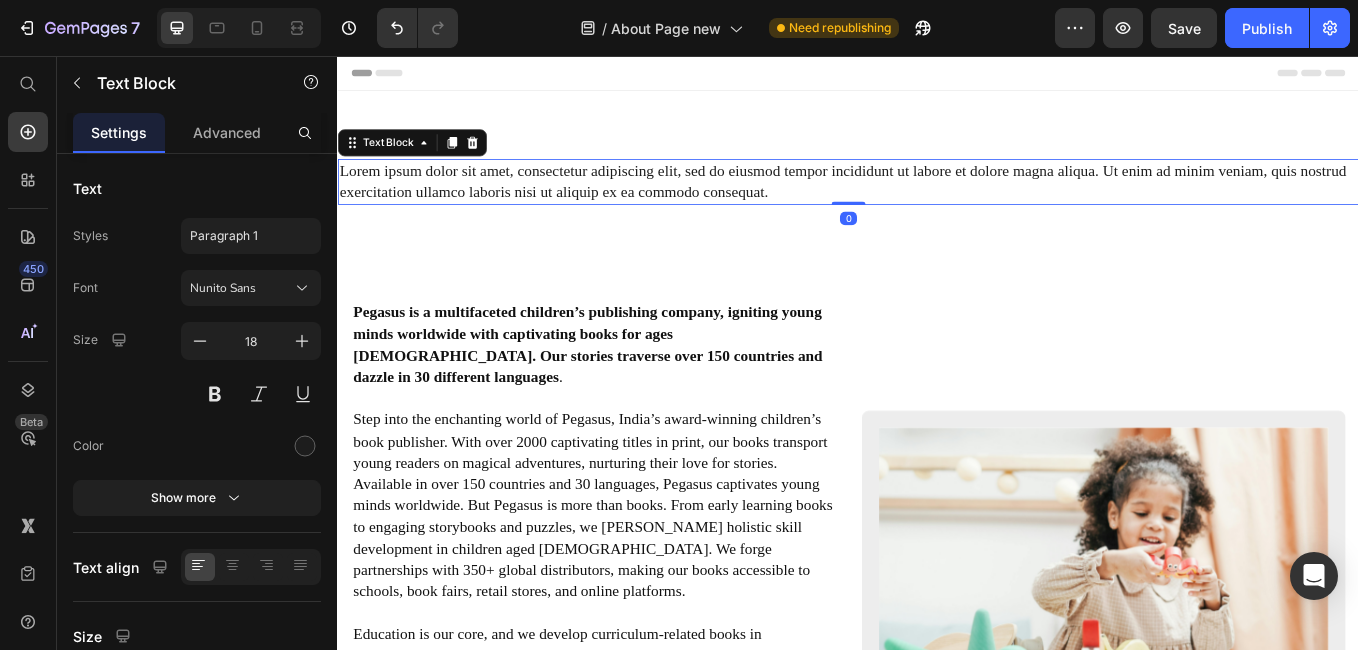 click on "Lorem ipsum dolor sit amet, consectetur adipiscing elit, sed do eiusmod tempor incididunt ut labore et dolore magna aliqua. Ut enim ad minim veniam, quis nostrud exercitation ullamco laboris nisi ut aliquip ex ea commodo consequat." at bounding box center [937, 204] 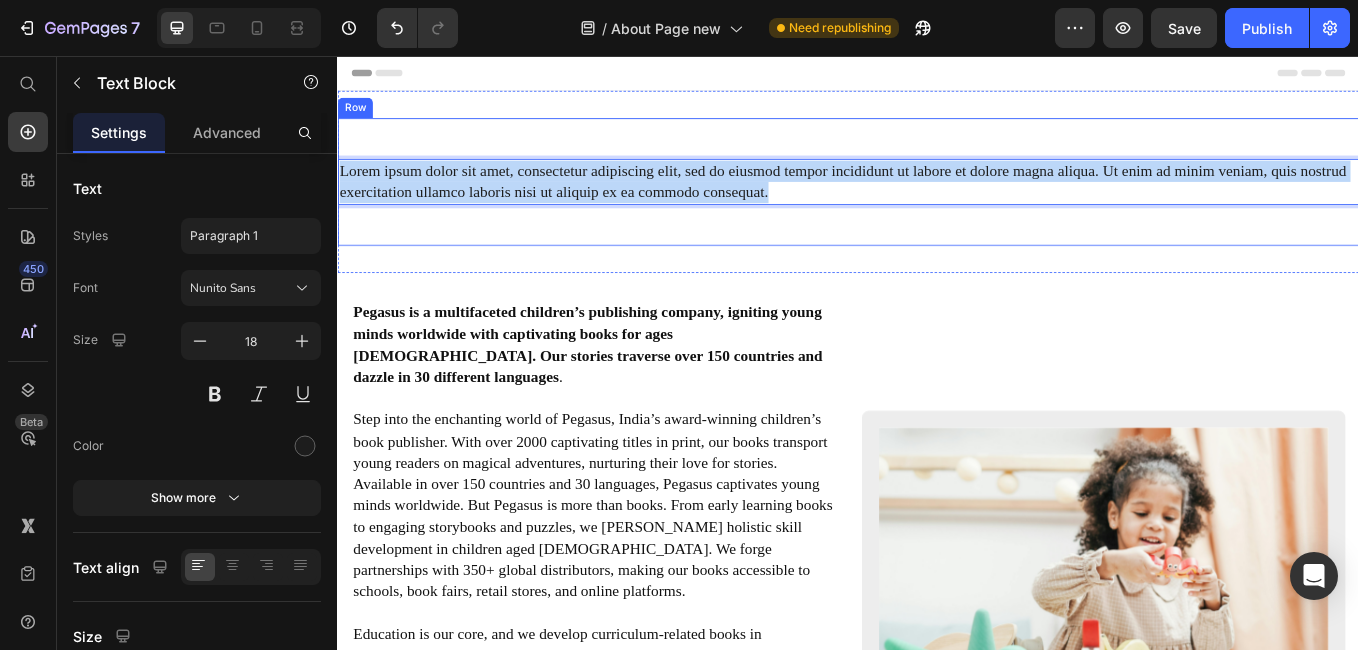 drag, startPoint x: 903, startPoint y: 212, endPoint x: 338, endPoint y: 172, distance: 566.4142 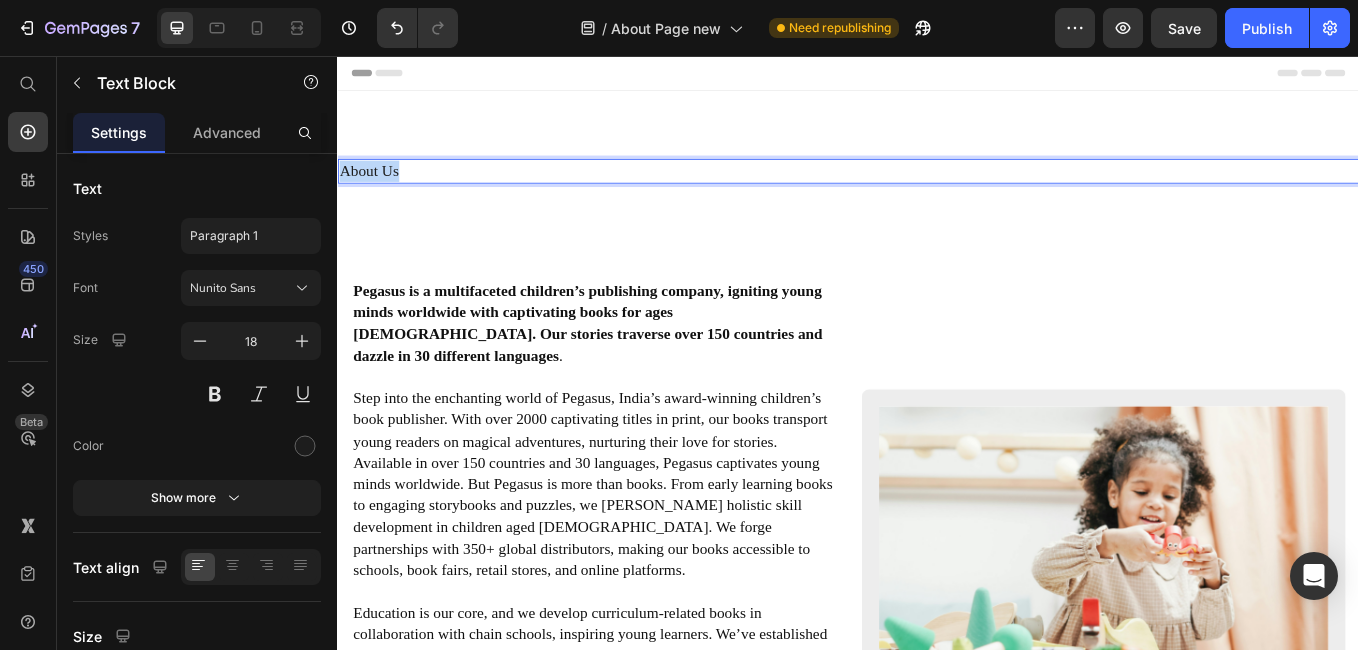 drag, startPoint x: 447, startPoint y: 186, endPoint x: 337, endPoint y: 186, distance: 110 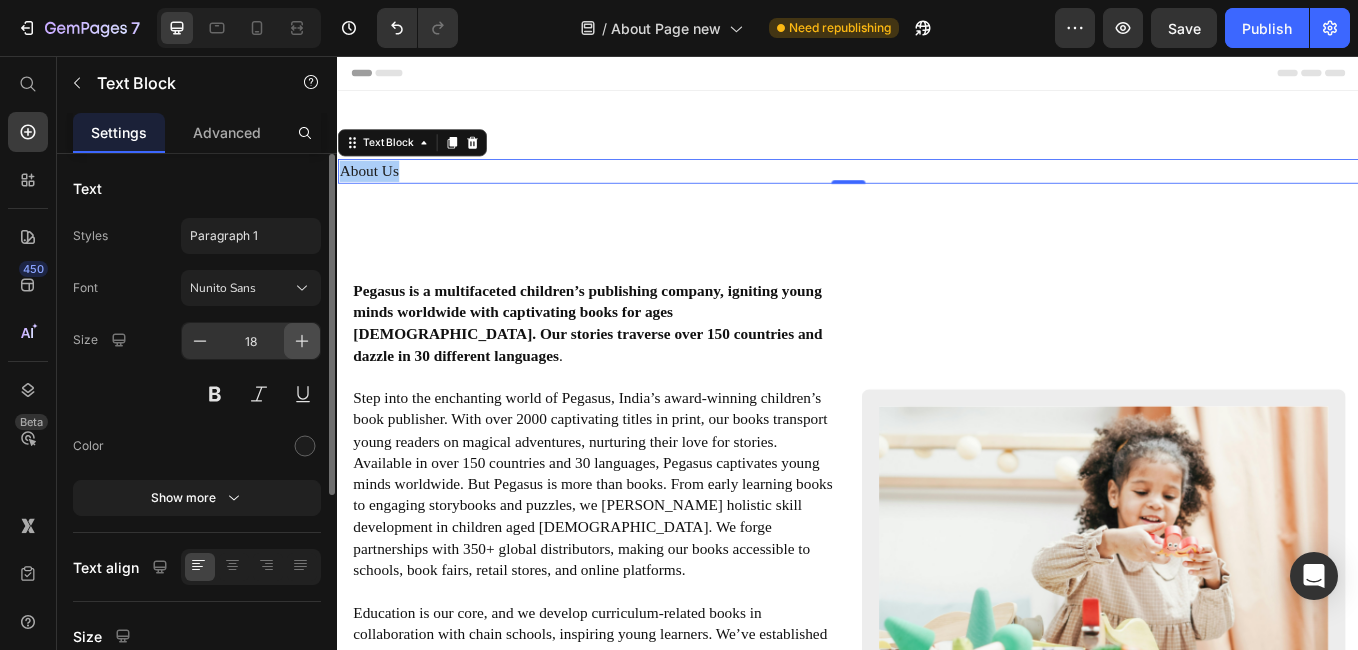 click 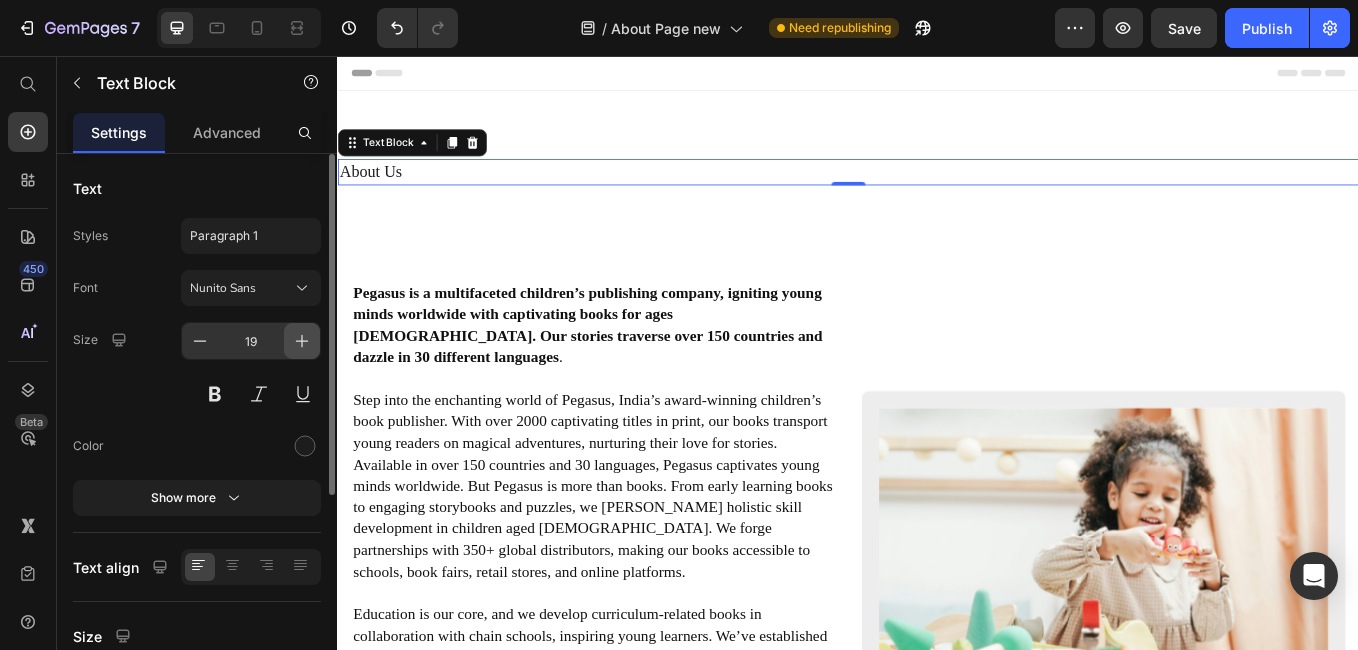 click 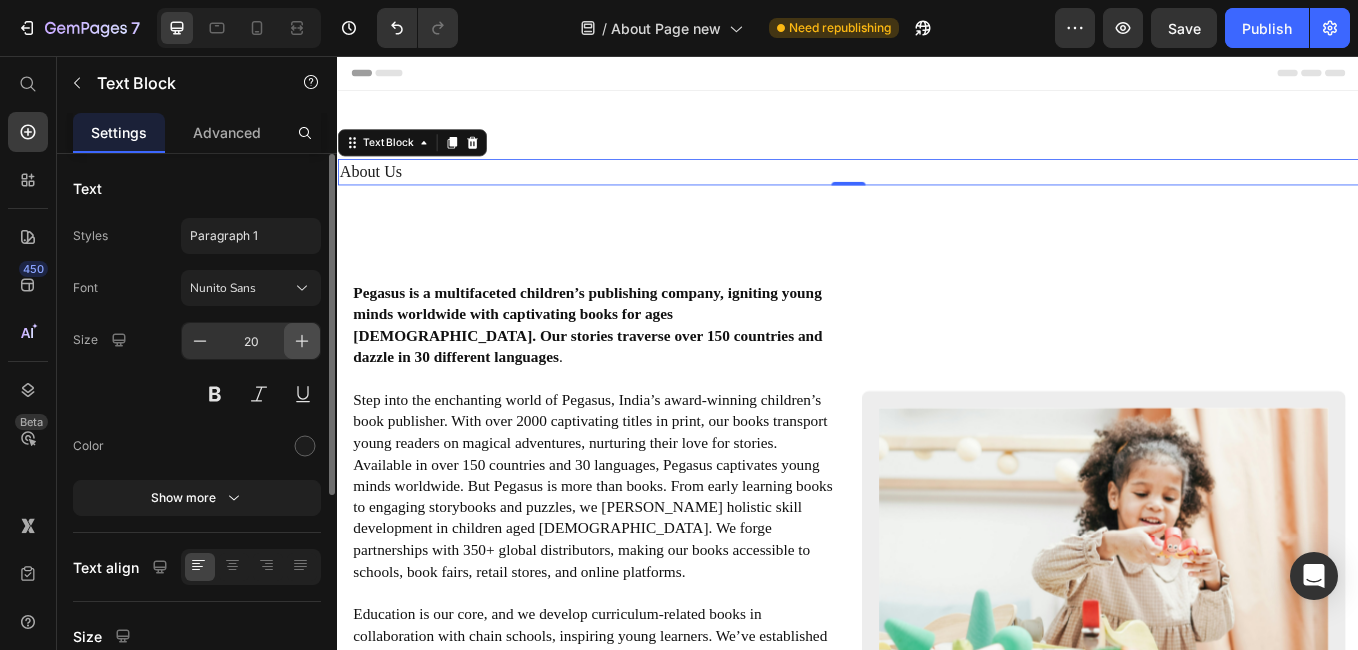 click 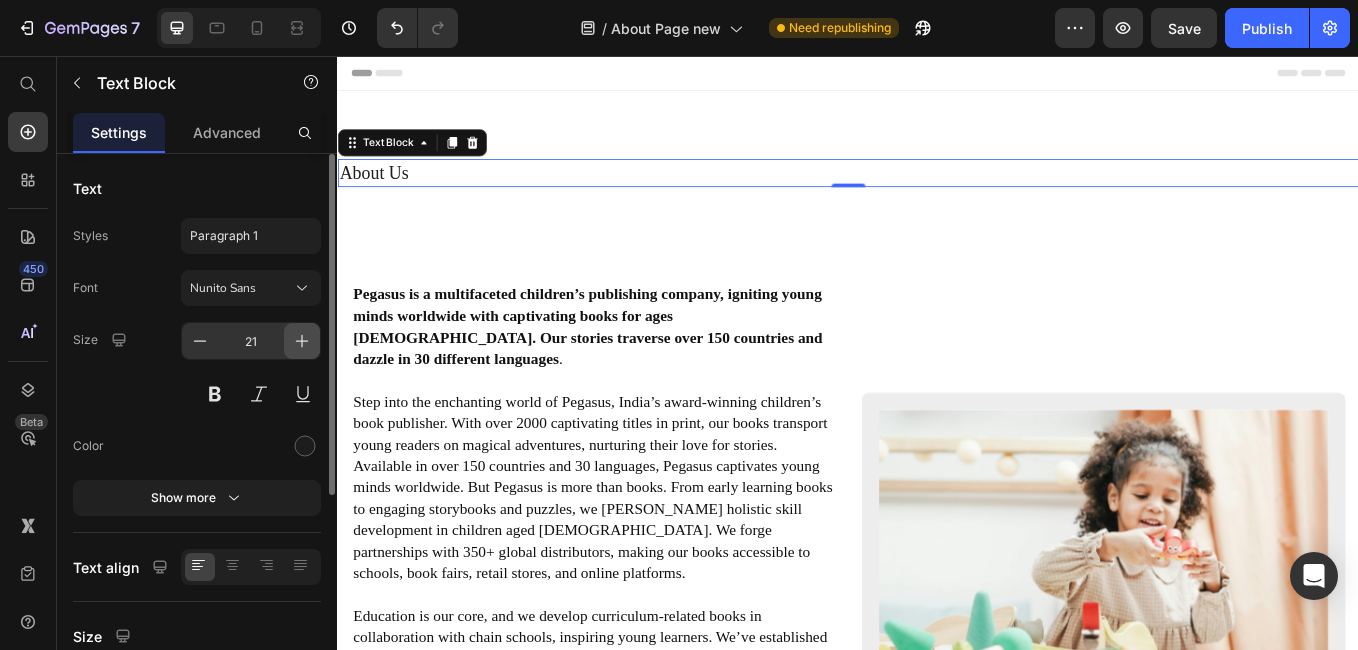 click 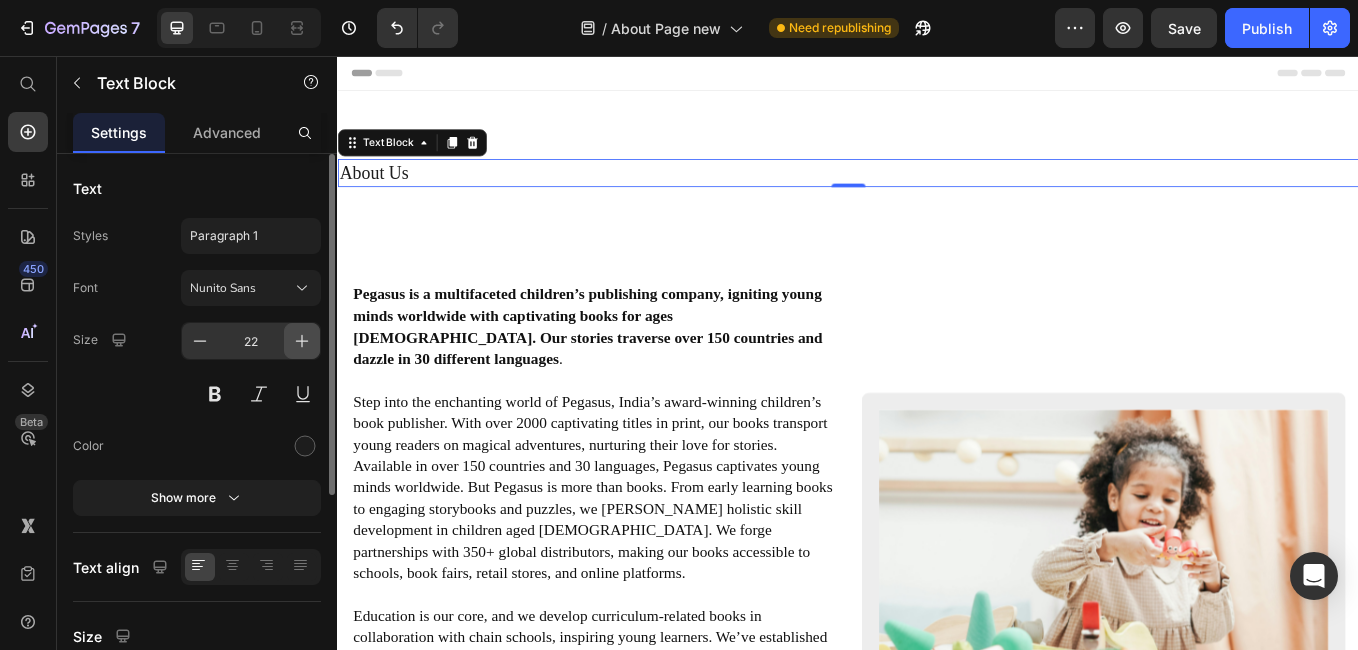 click 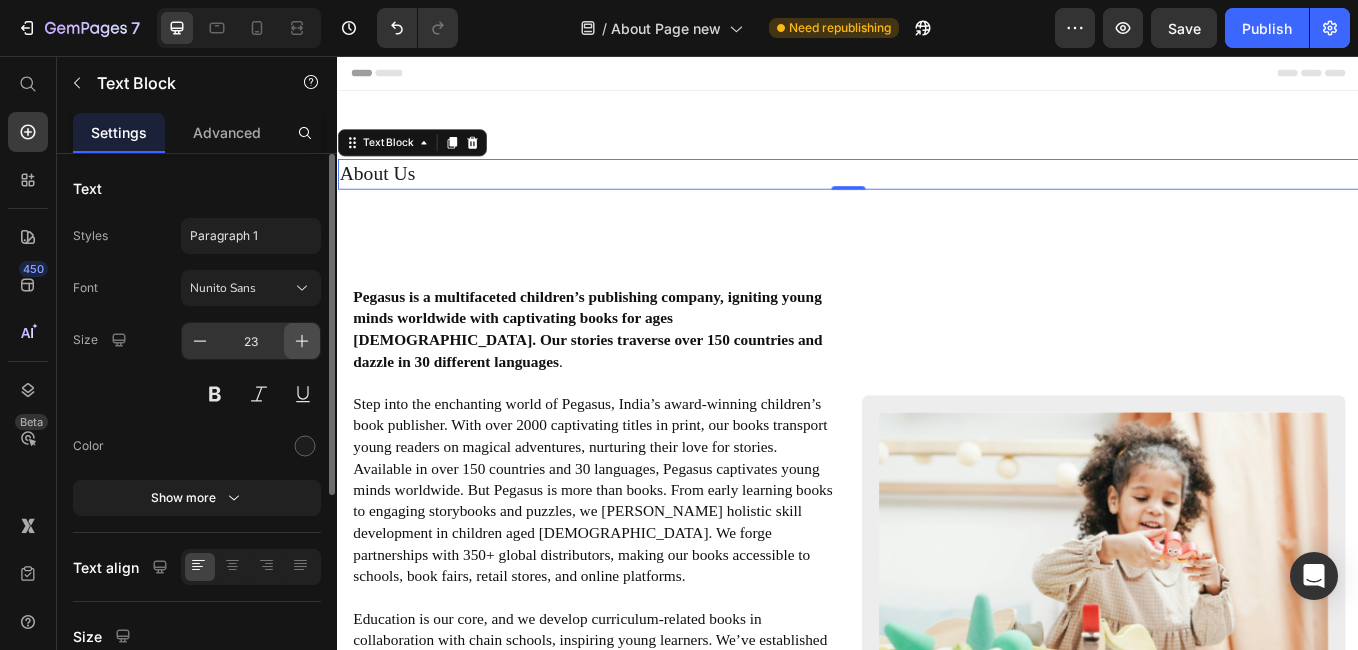 click 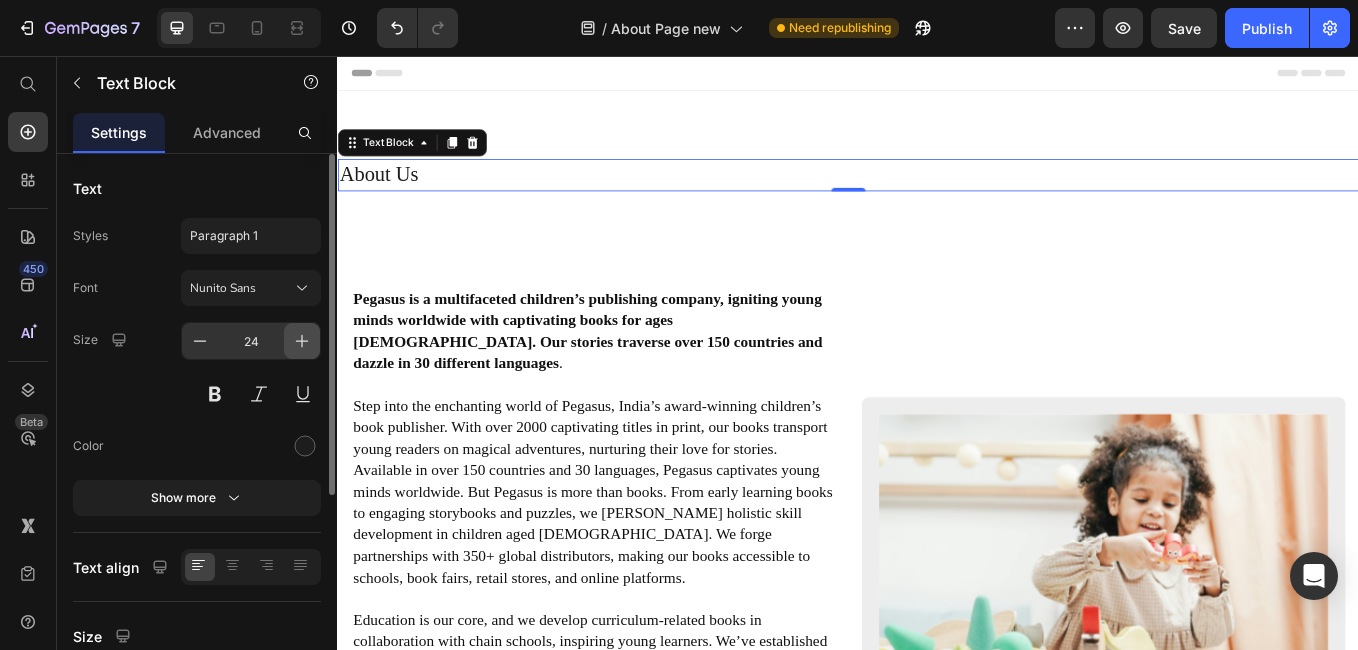 click 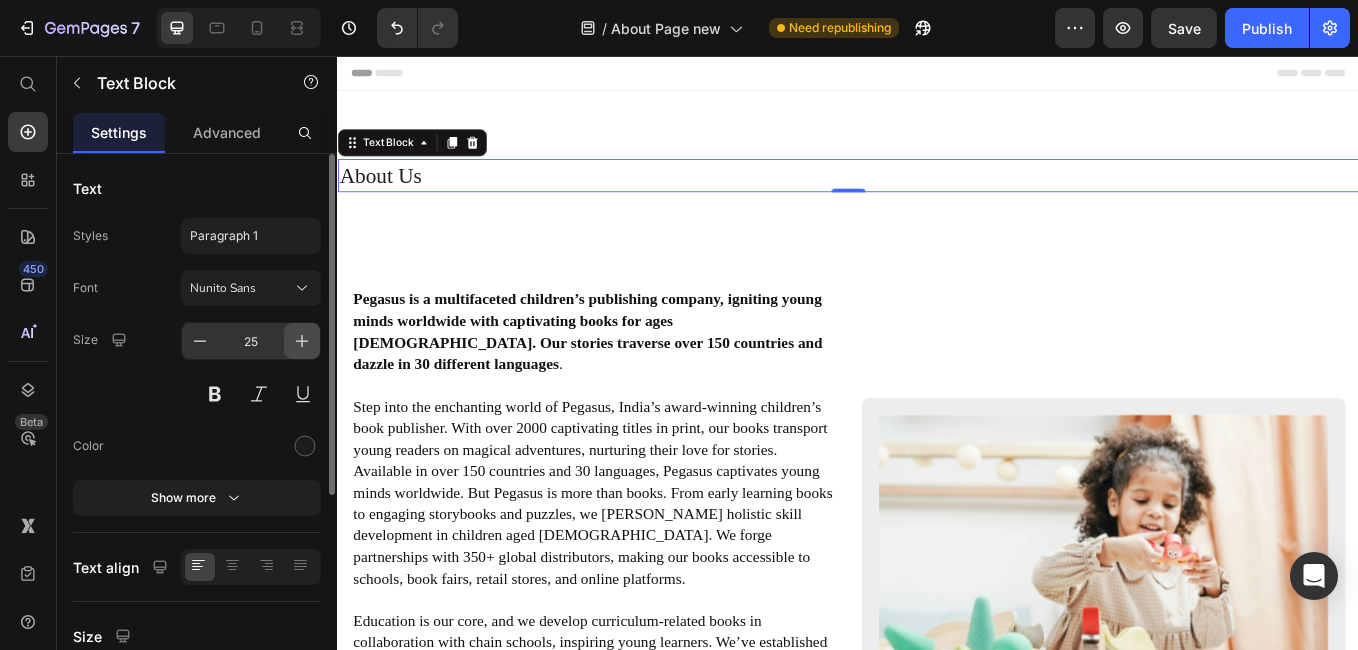 click 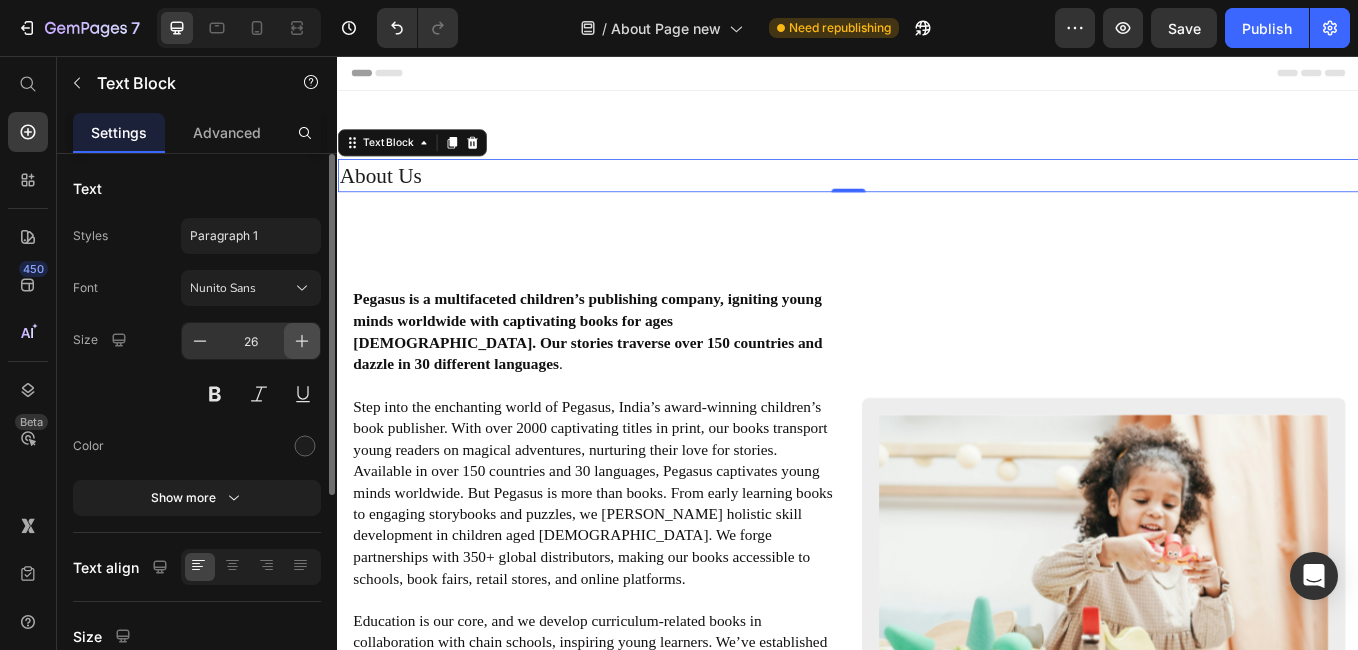 click 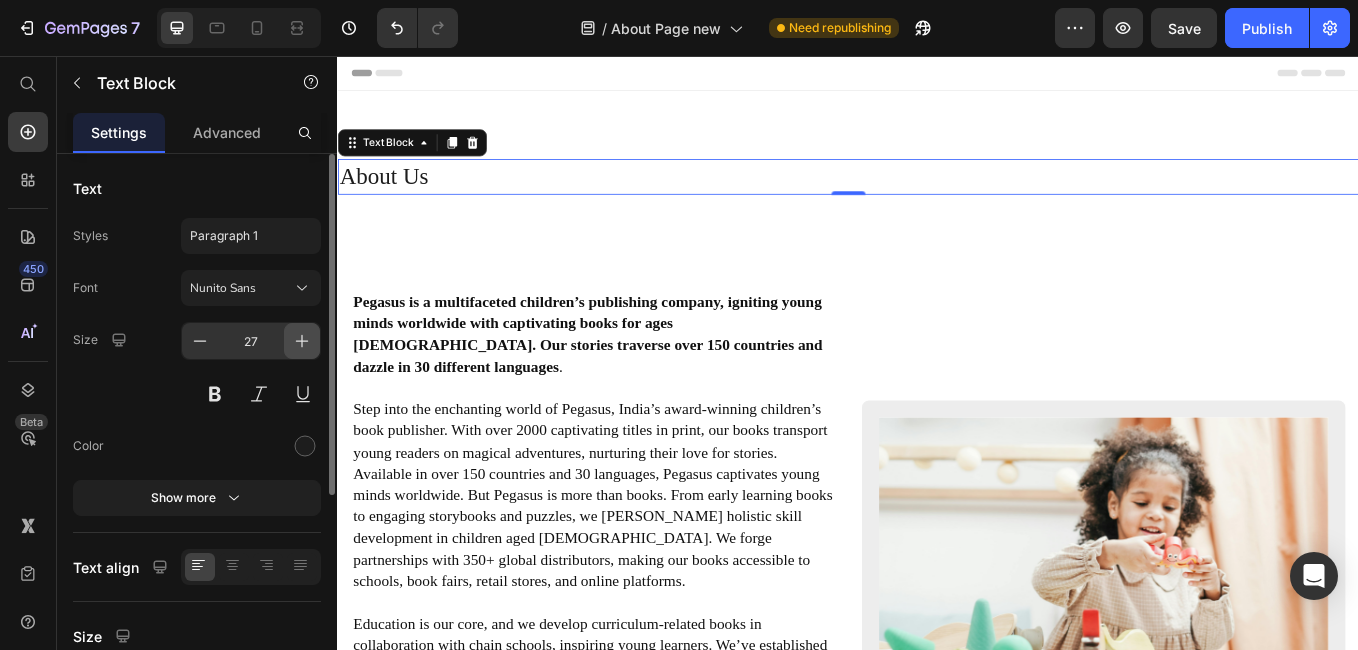 click 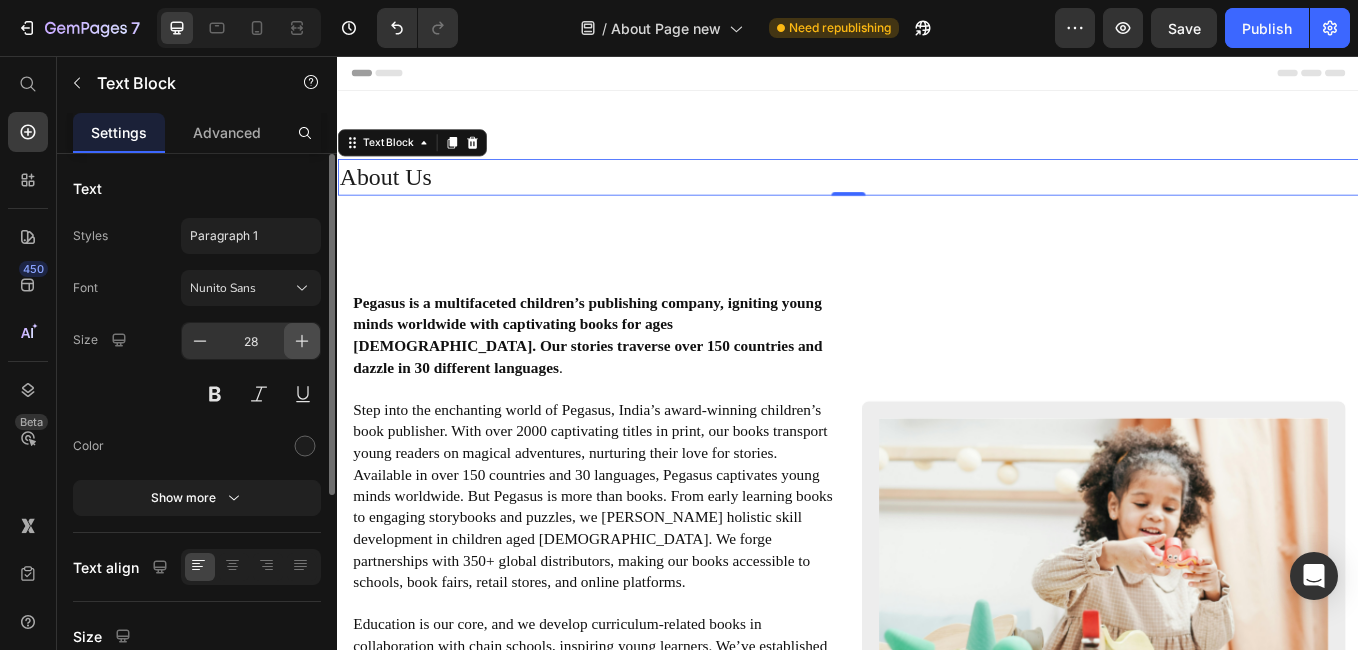 click 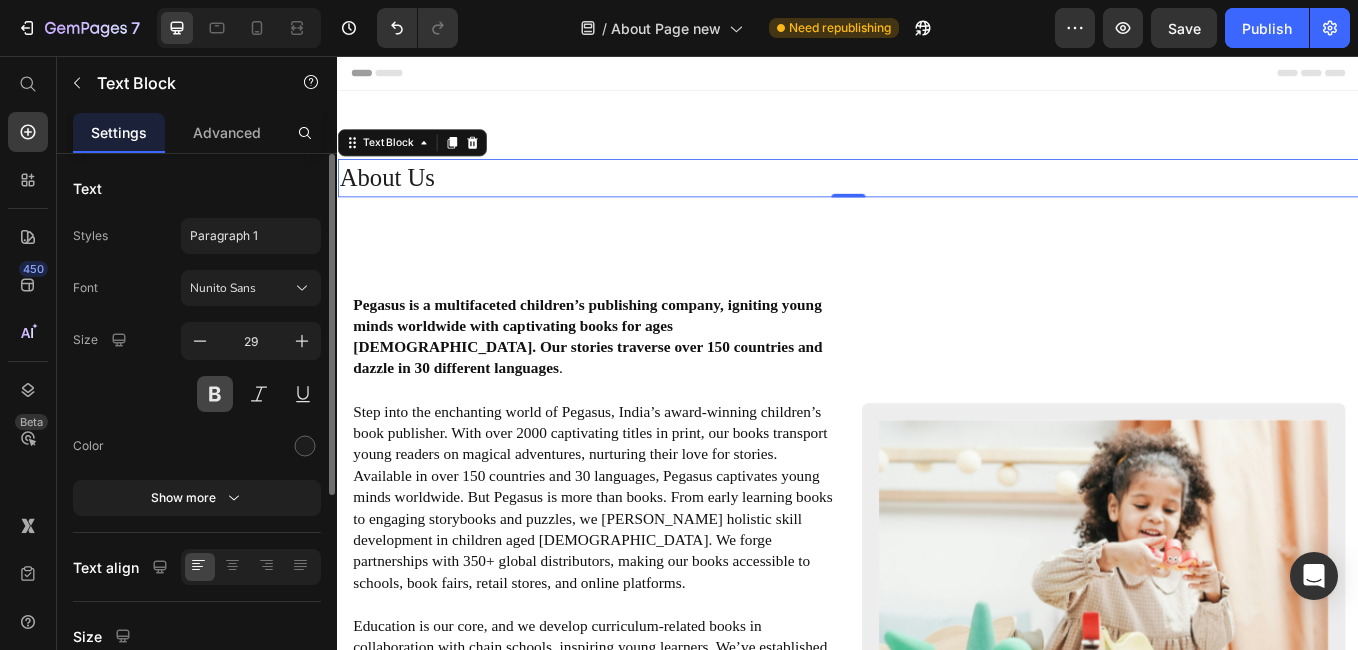 click at bounding box center [215, 394] 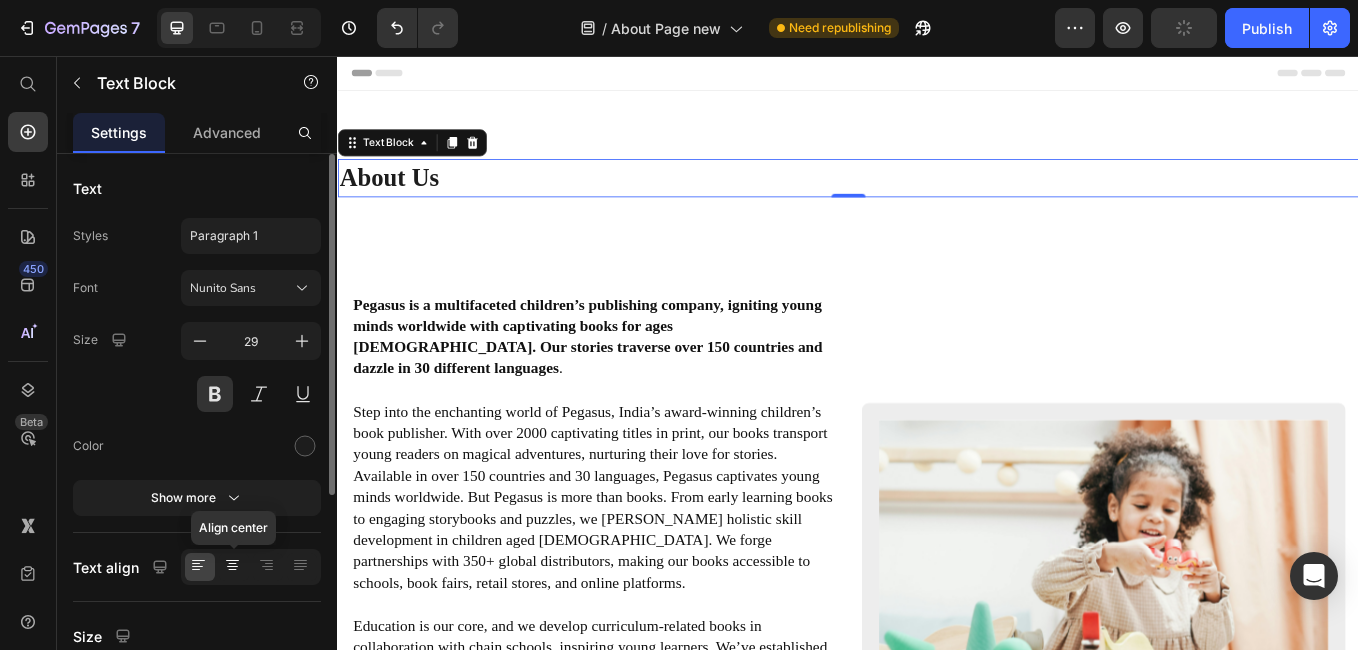 click 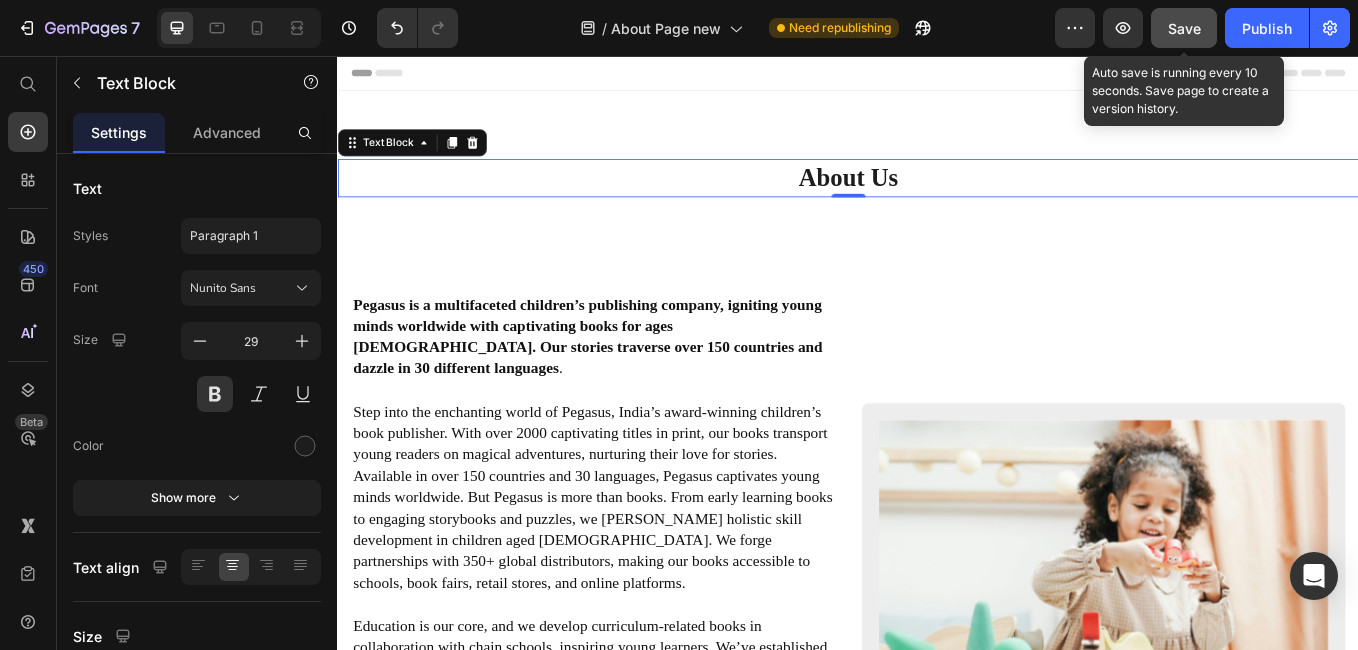 click on "Save" at bounding box center [1184, 28] 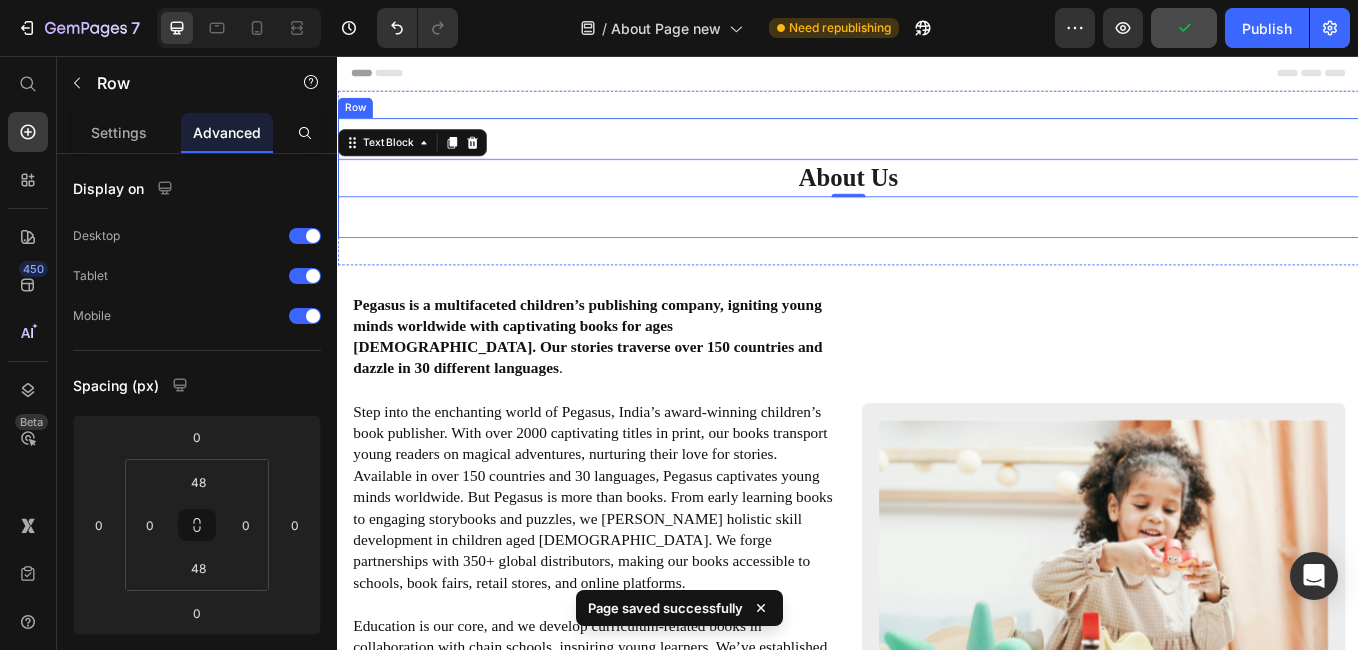 click on "About Us Text Block   0 Row" at bounding box center [937, 199] 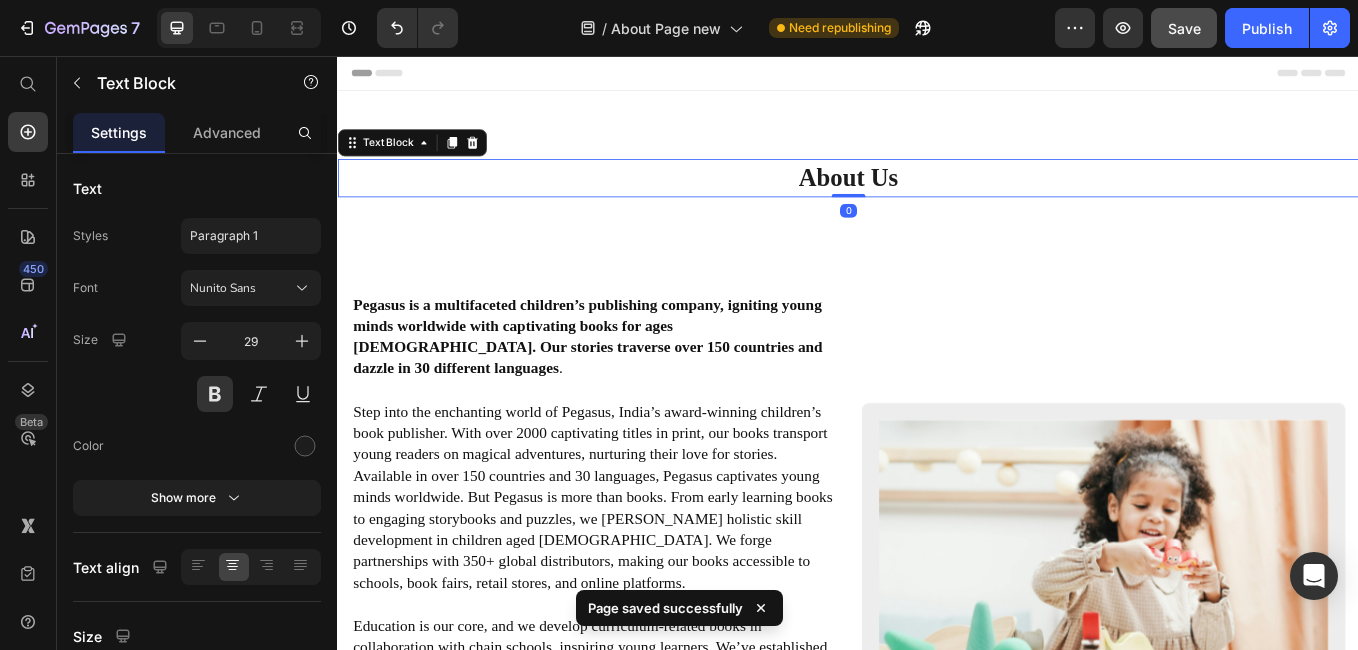 click on "About Us" at bounding box center [937, 199] 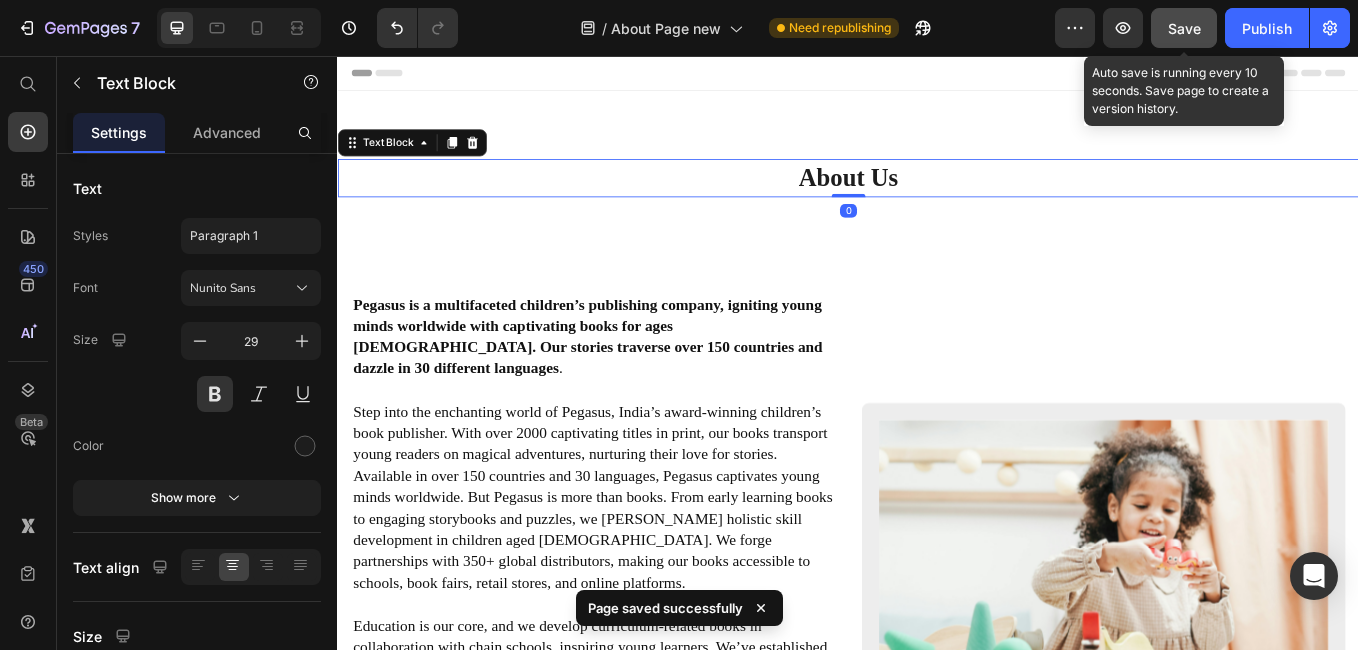 click on "Save" at bounding box center [1184, 28] 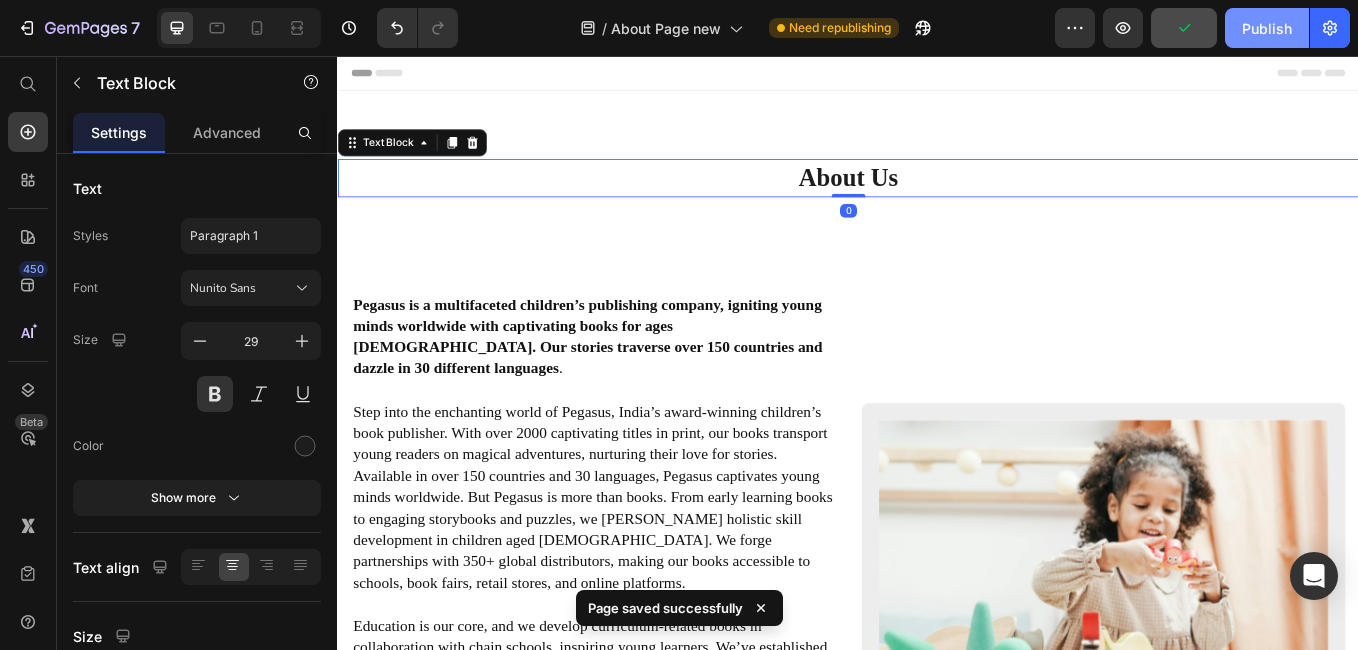 click on "Publish" at bounding box center (1267, 28) 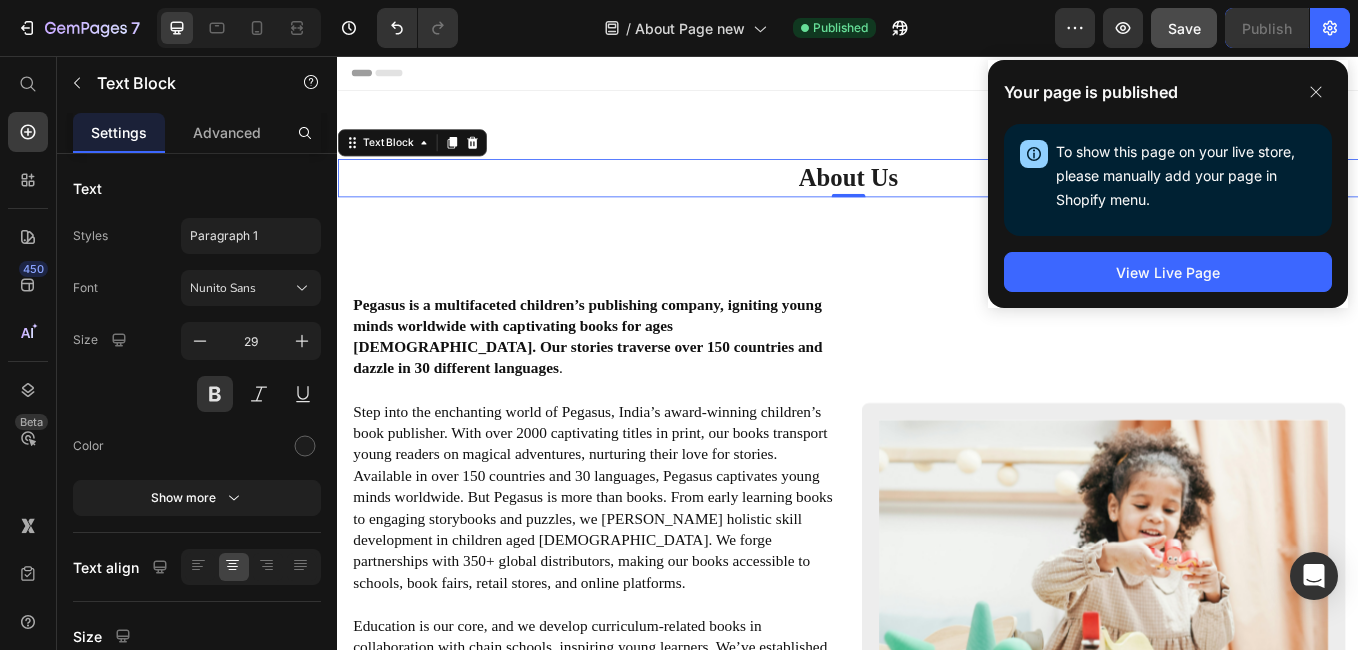 drag, startPoint x: 1473, startPoint y: 324, endPoint x: 1293, endPoint y: 59, distance: 320.35138 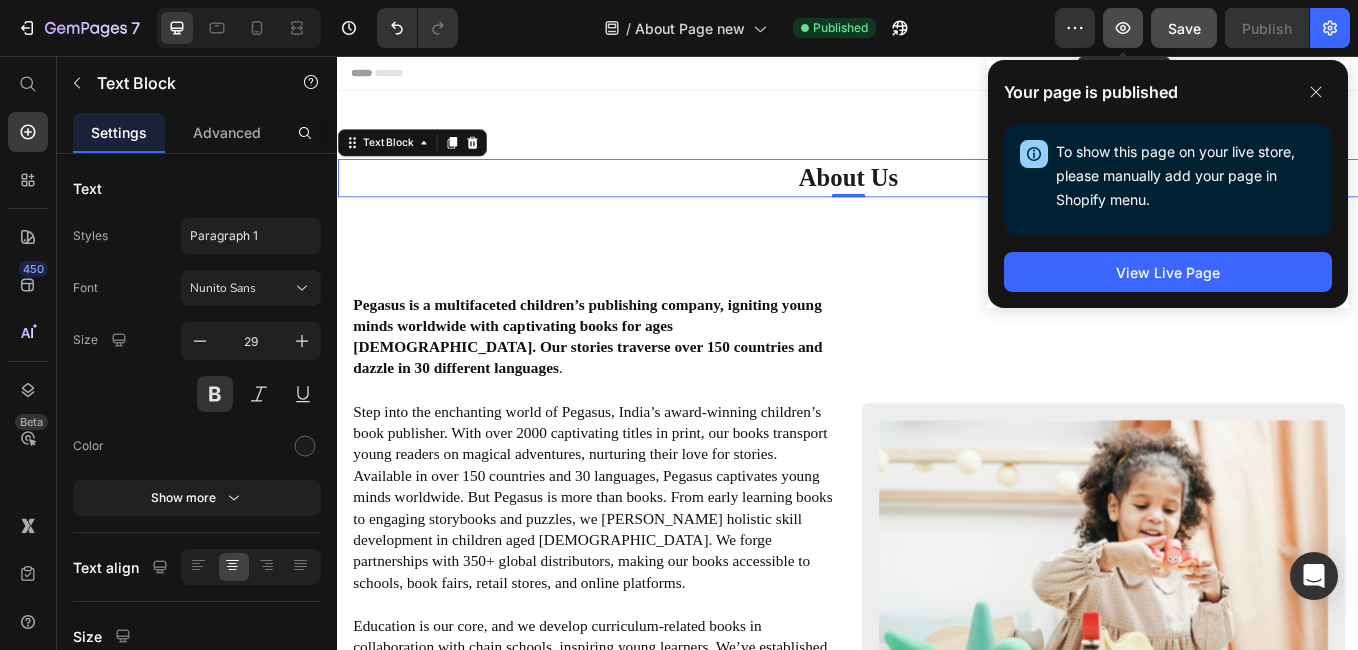 click 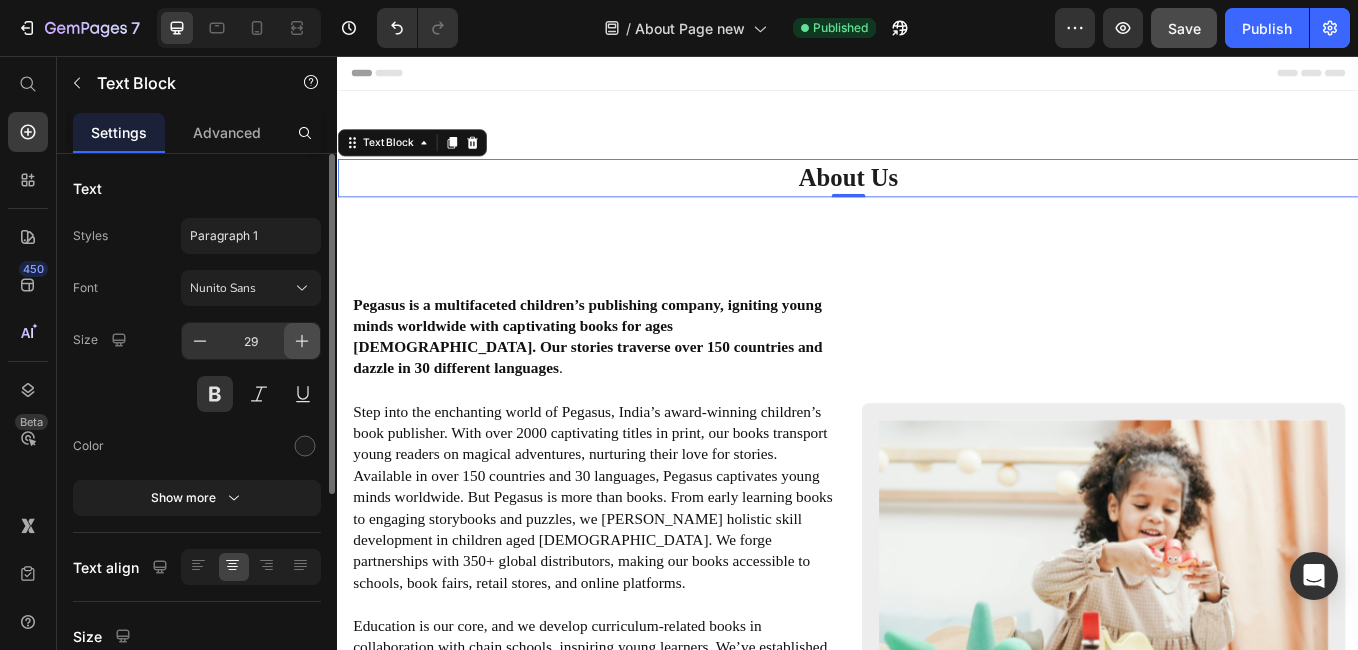 click 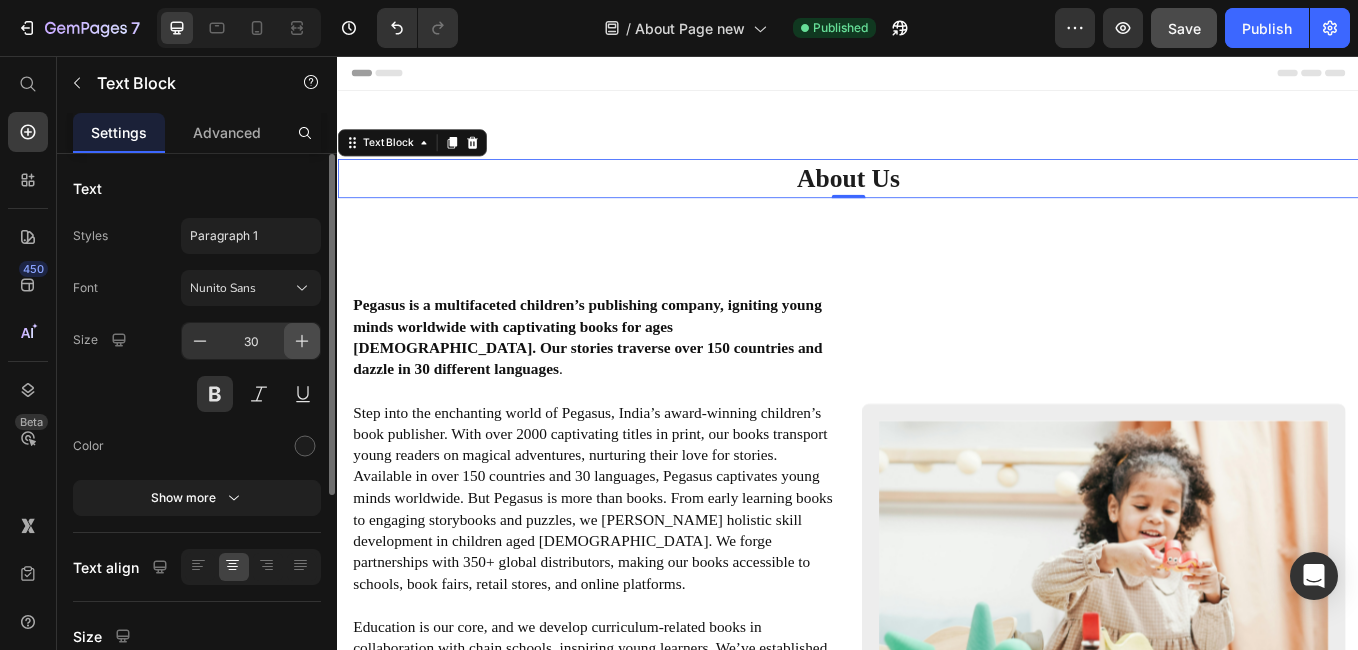 click 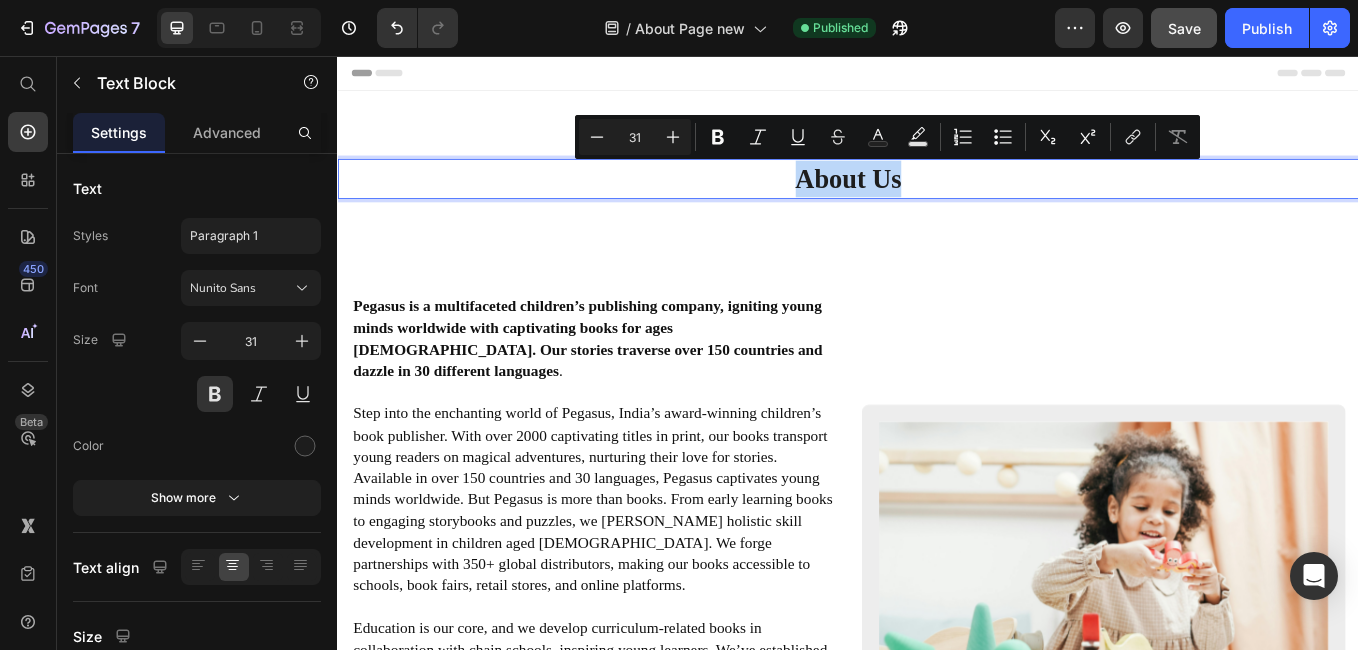 drag, startPoint x: 807, startPoint y: 194, endPoint x: 1025, endPoint y: 188, distance: 218.08255 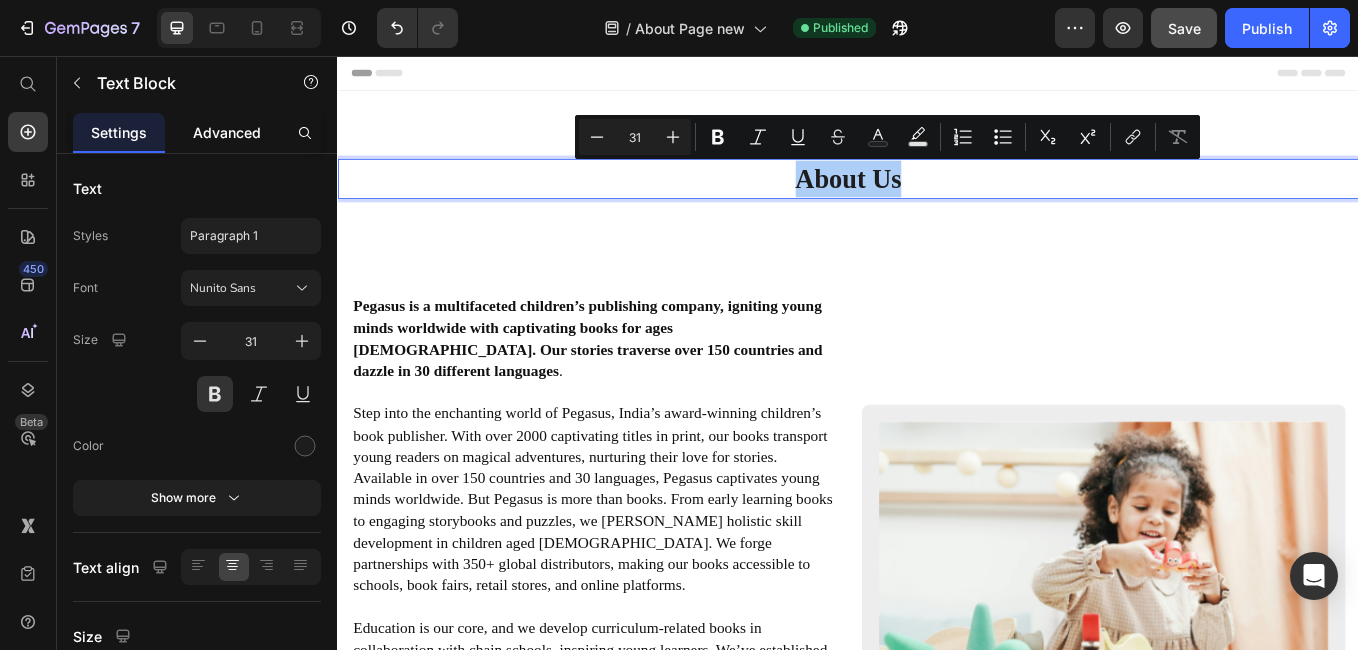 click on "Advanced" at bounding box center [227, 132] 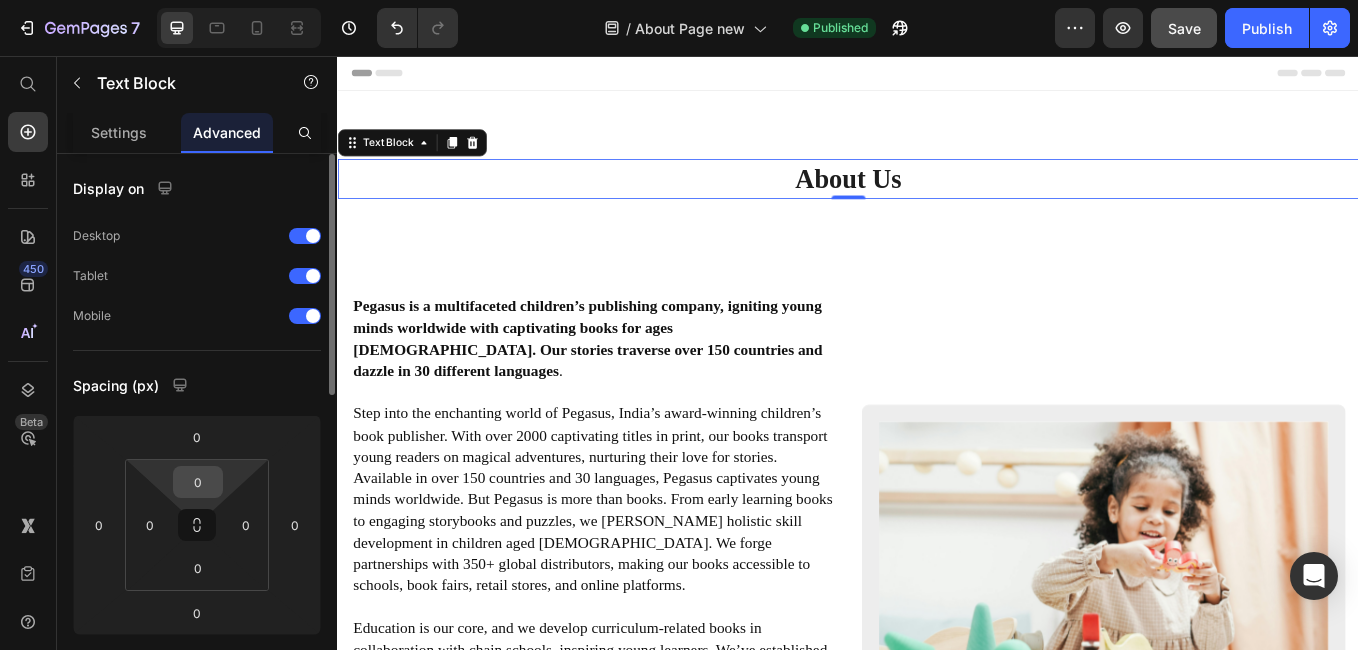click on "0" at bounding box center (198, 482) 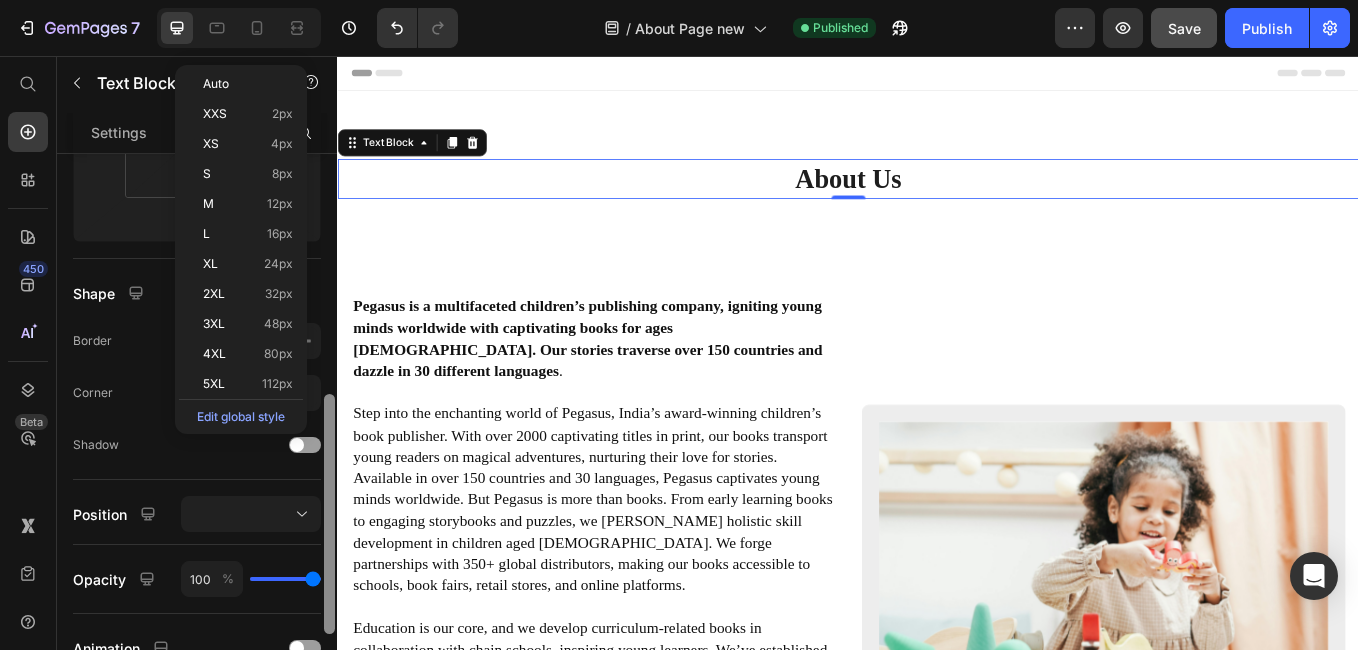 scroll, scrollTop: 448, scrollLeft: 0, axis: vertical 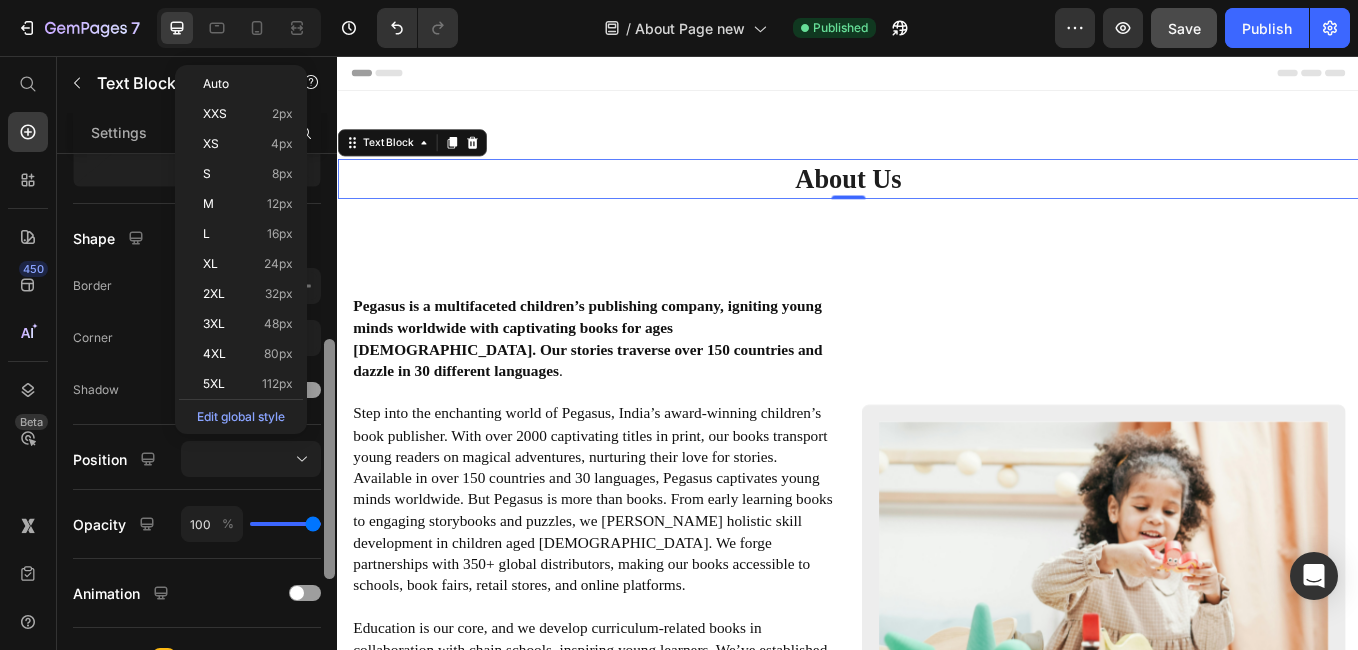 drag, startPoint x: 327, startPoint y: 374, endPoint x: 305, endPoint y: 515, distance: 142.706 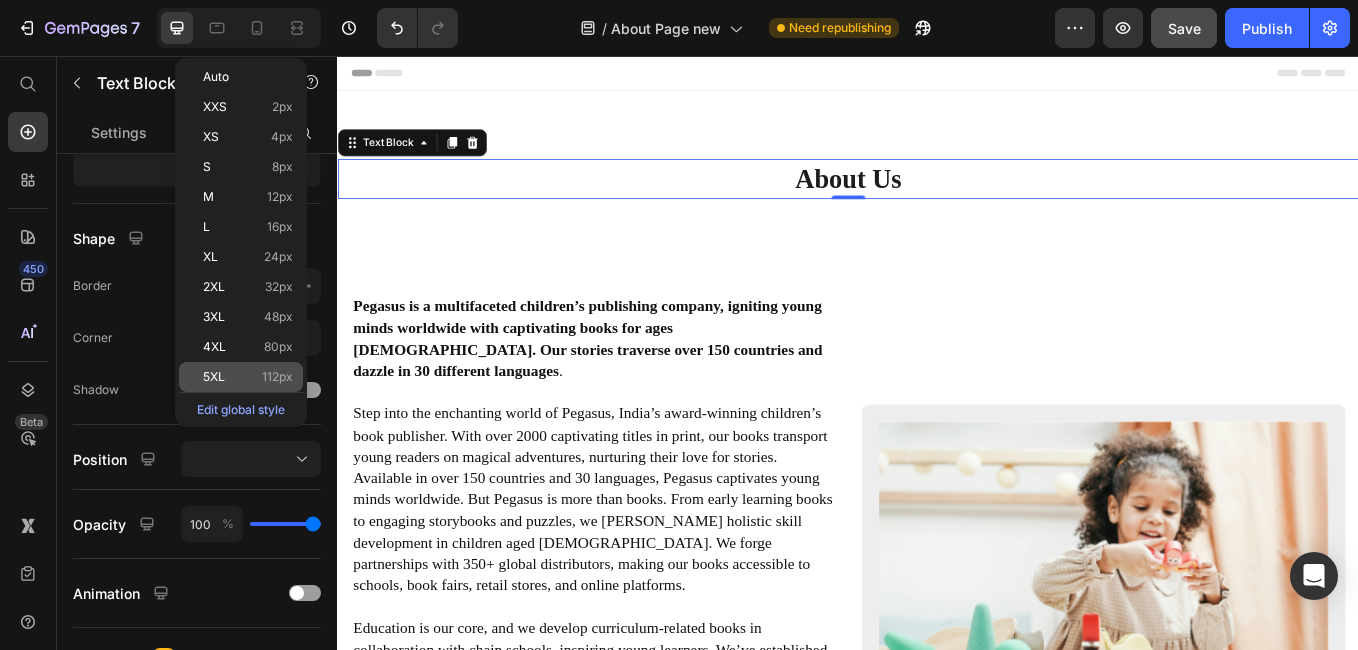 click on "5XL 112px" 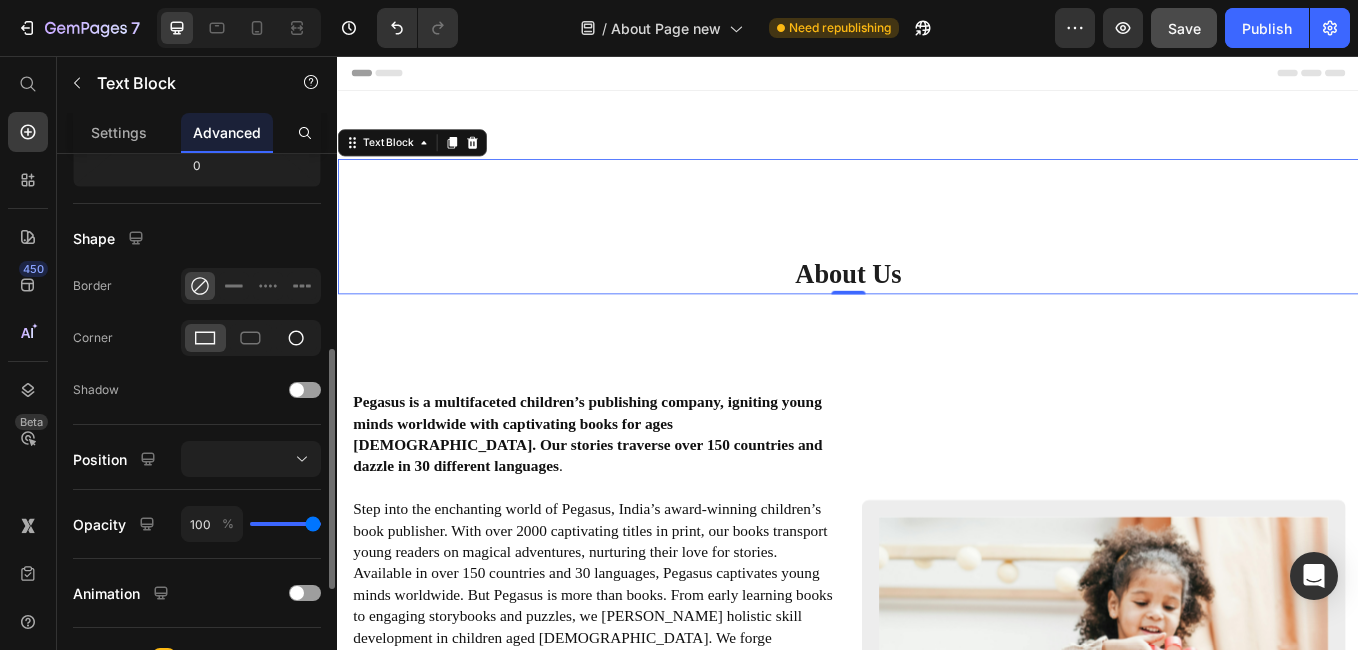 scroll, scrollTop: 248, scrollLeft: 0, axis: vertical 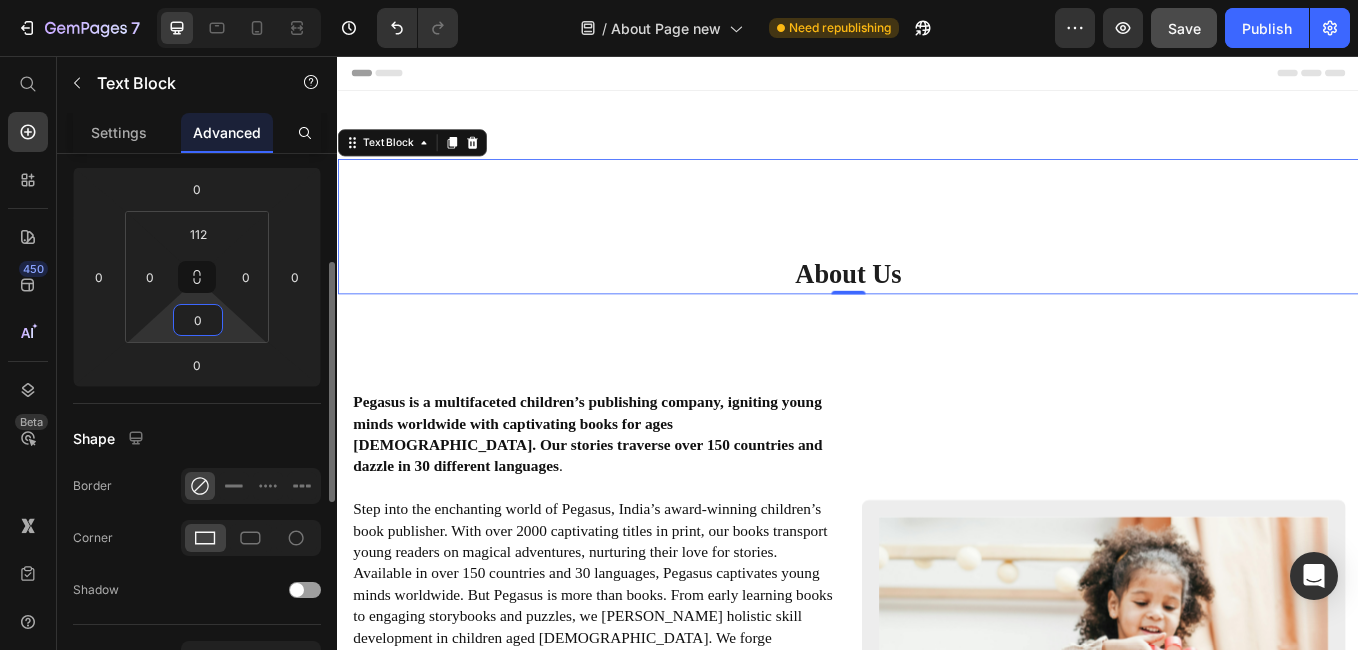 click on "0" at bounding box center [198, 320] 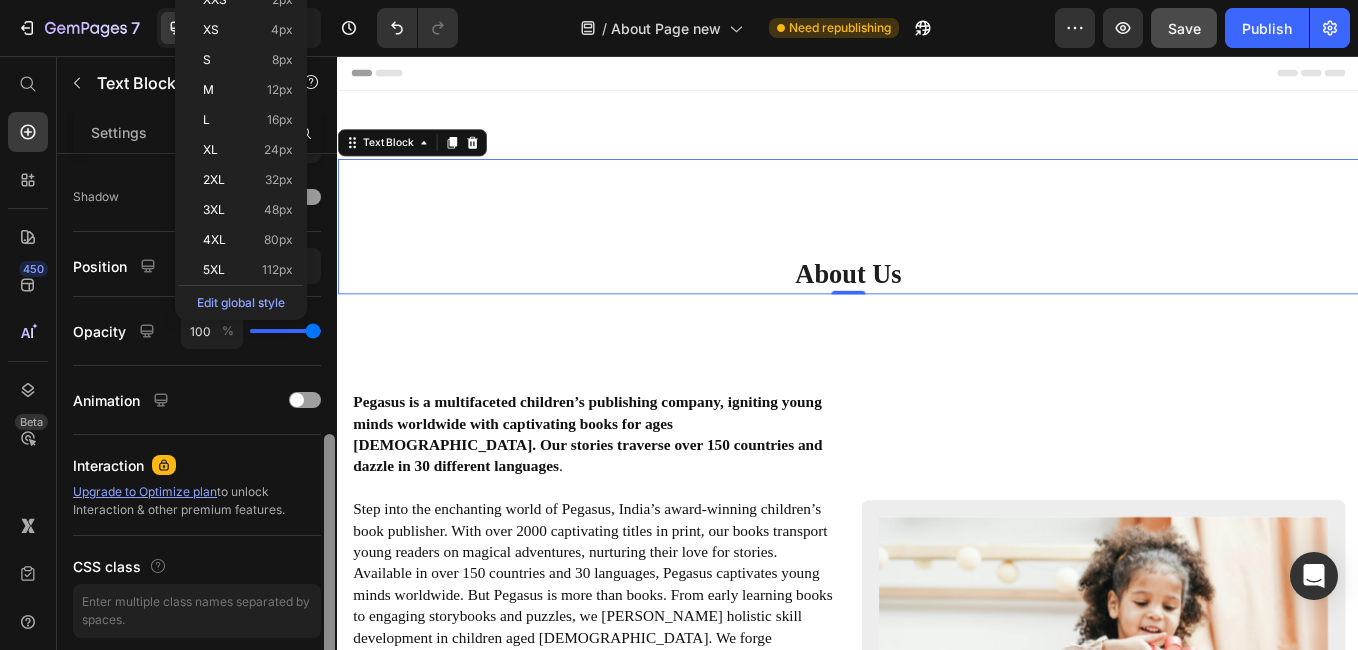 drag, startPoint x: 330, startPoint y: 402, endPoint x: 268, endPoint y: 395, distance: 62.39391 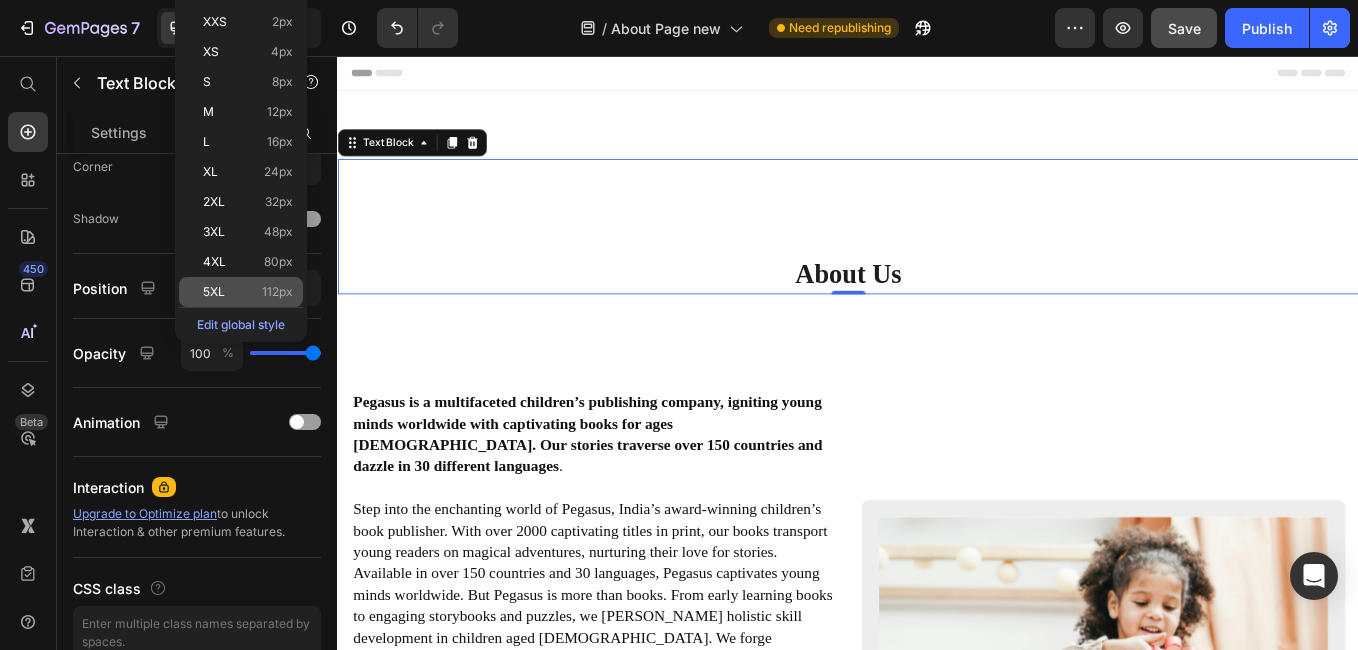 click on "5XL 112px" 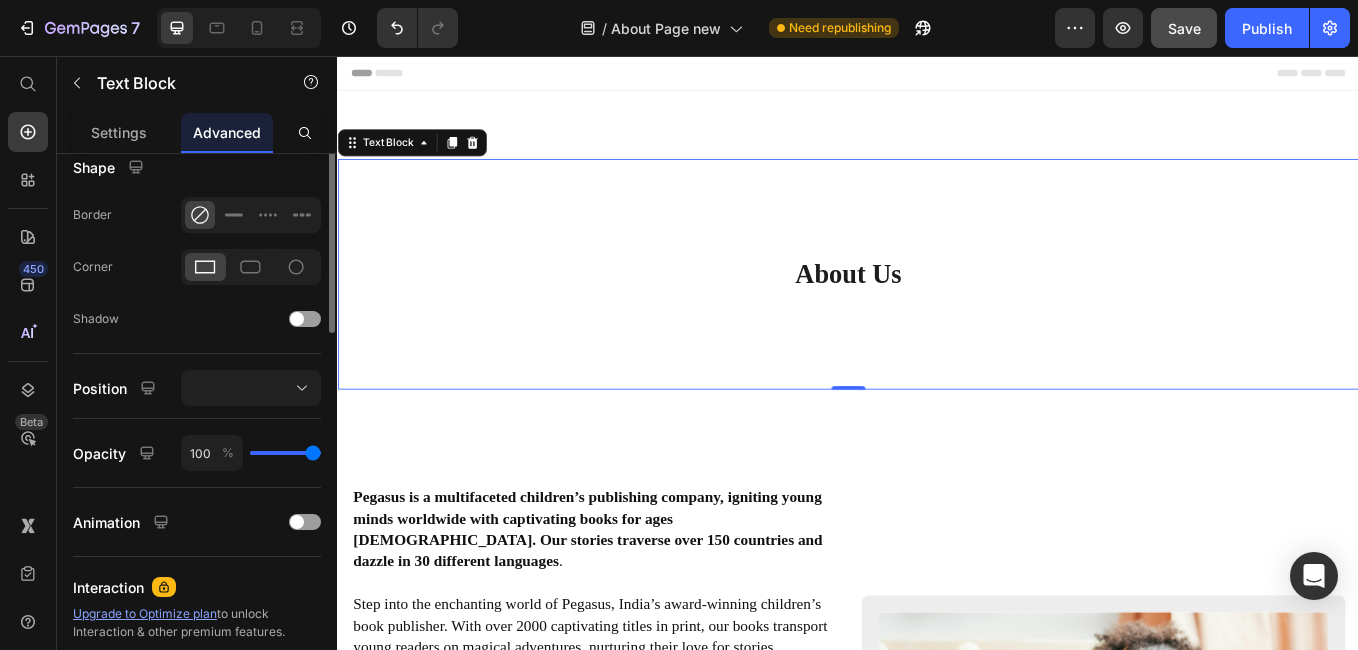 scroll, scrollTop: 319, scrollLeft: 0, axis: vertical 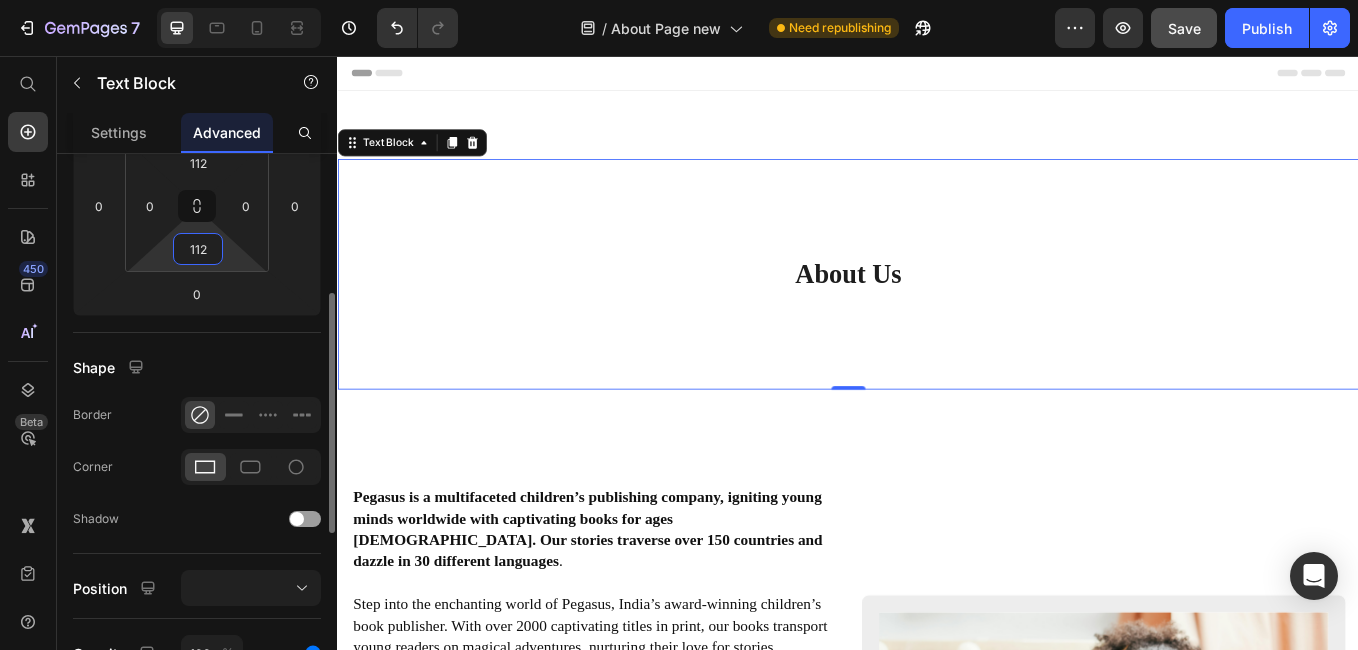 click on "112" at bounding box center (198, 249) 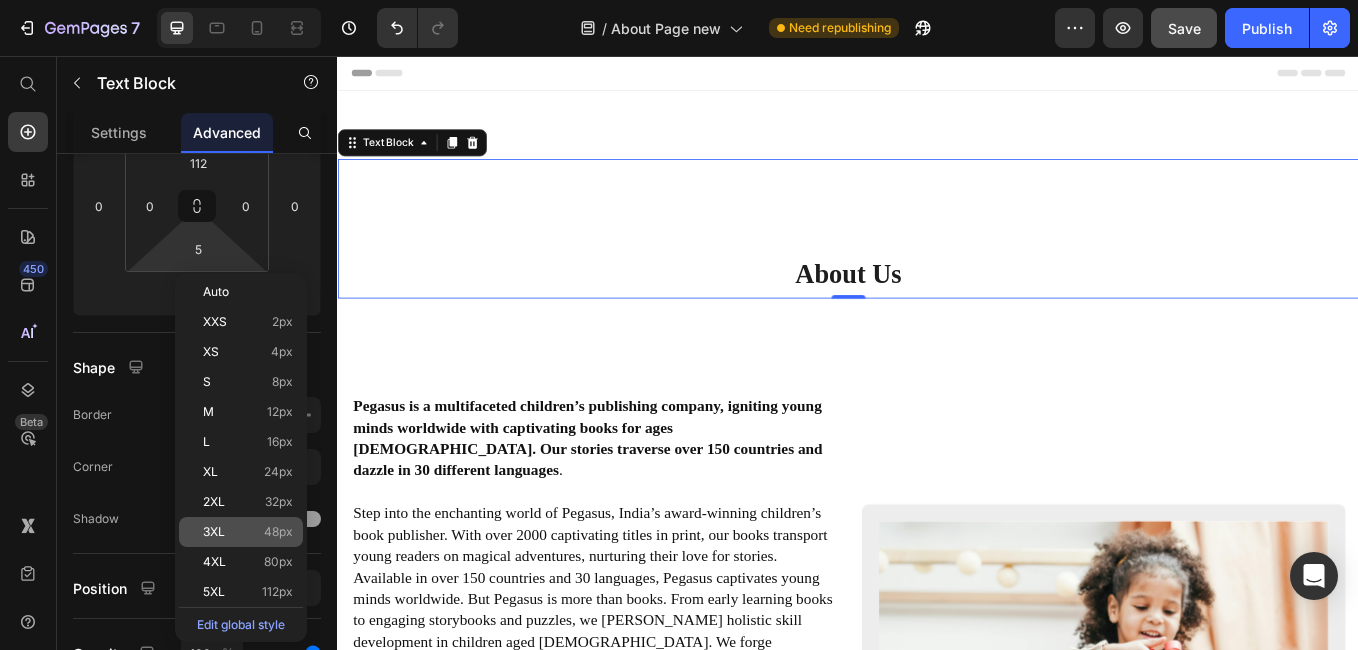 click on "3XL 48px" at bounding box center [248, 532] 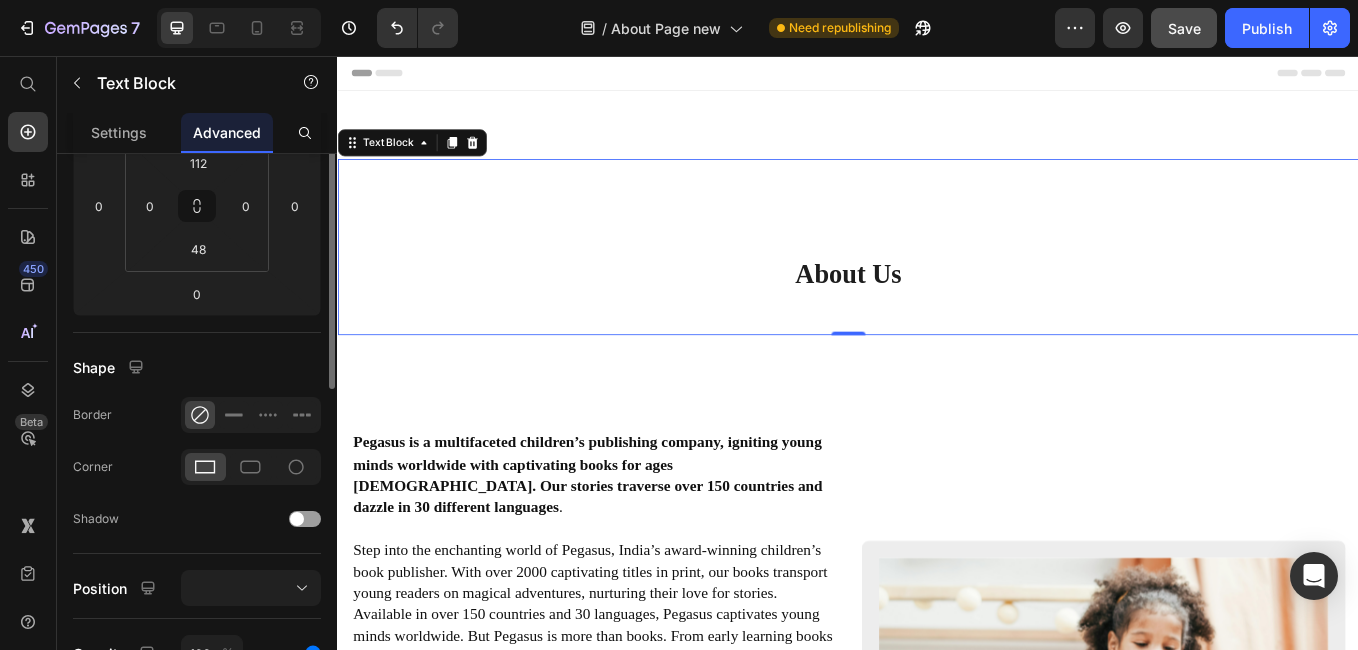 scroll, scrollTop: 219, scrollLeft: 0, axis: vertical 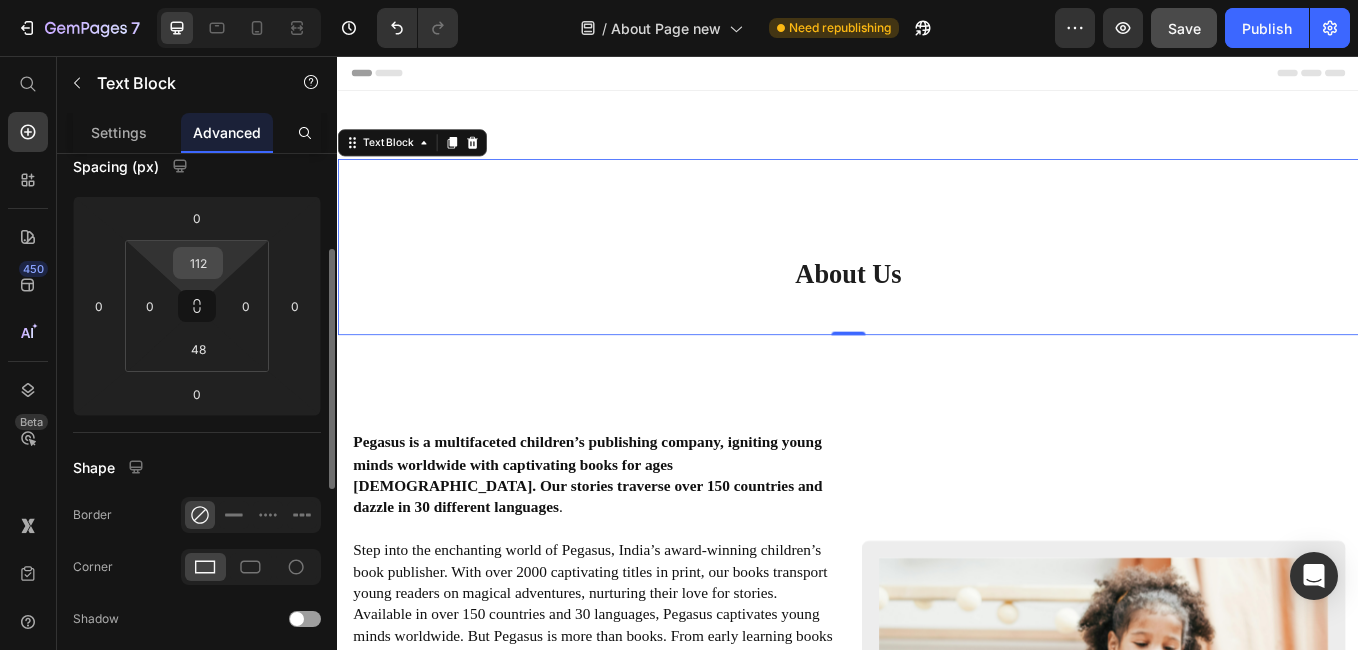 click on "112" at bounding box center [198, 263] 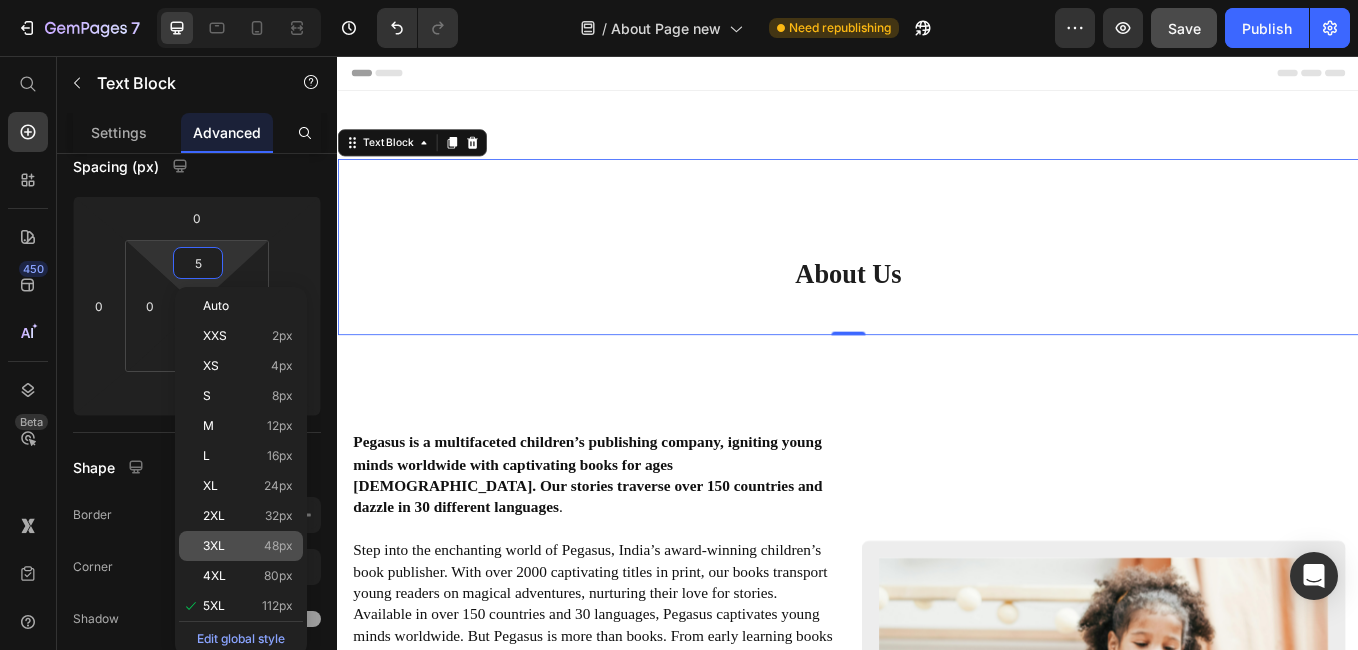 click on "3XL" at bounding box center (214, 546) 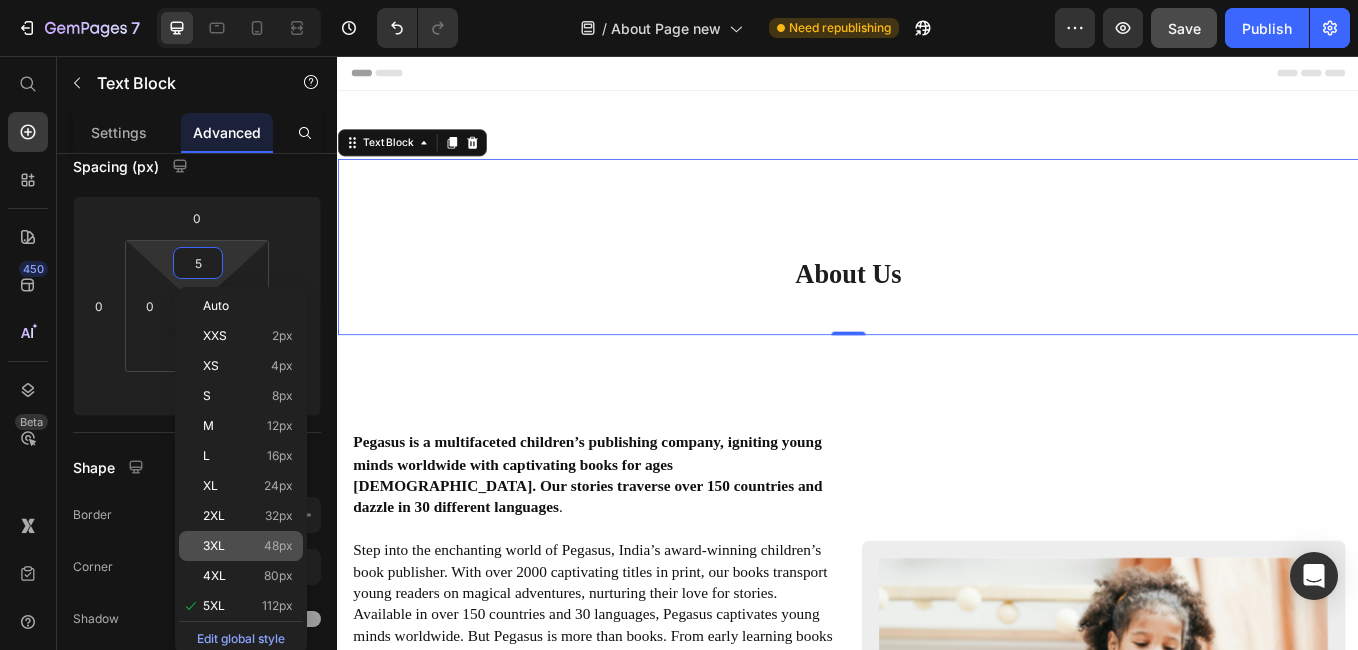 type on "48" 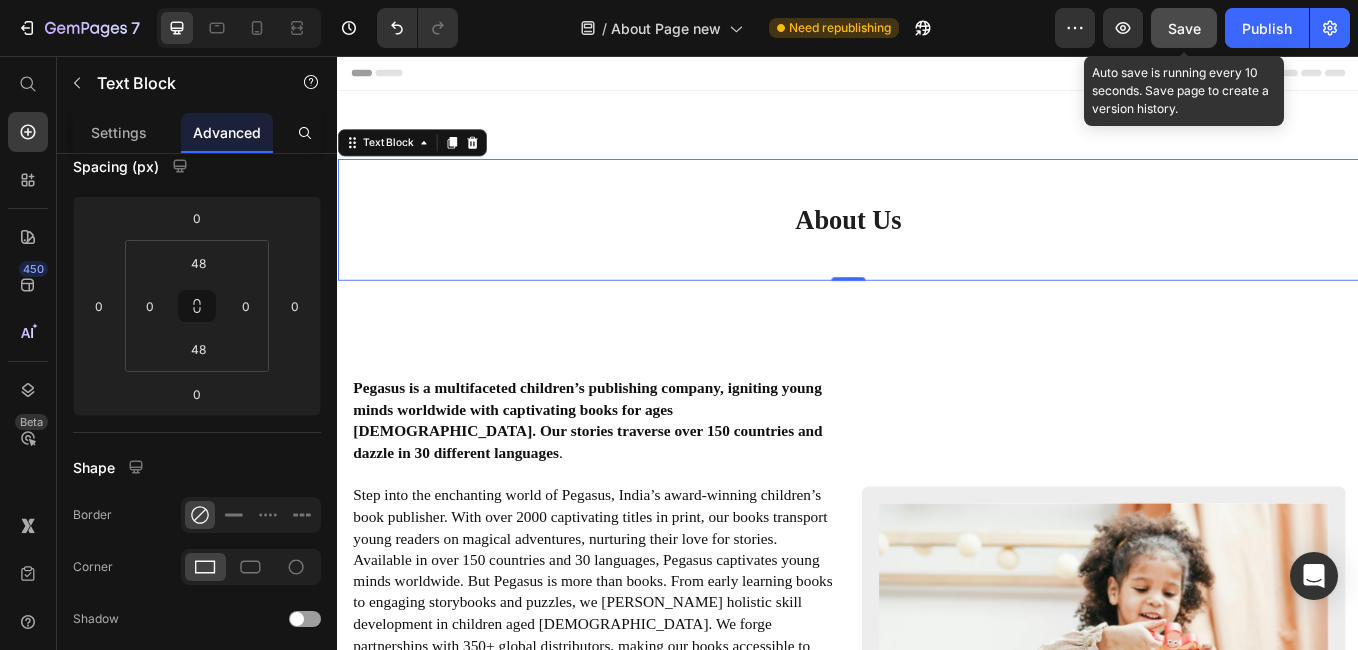 click on "Save" at bounding box center [1184, 28] 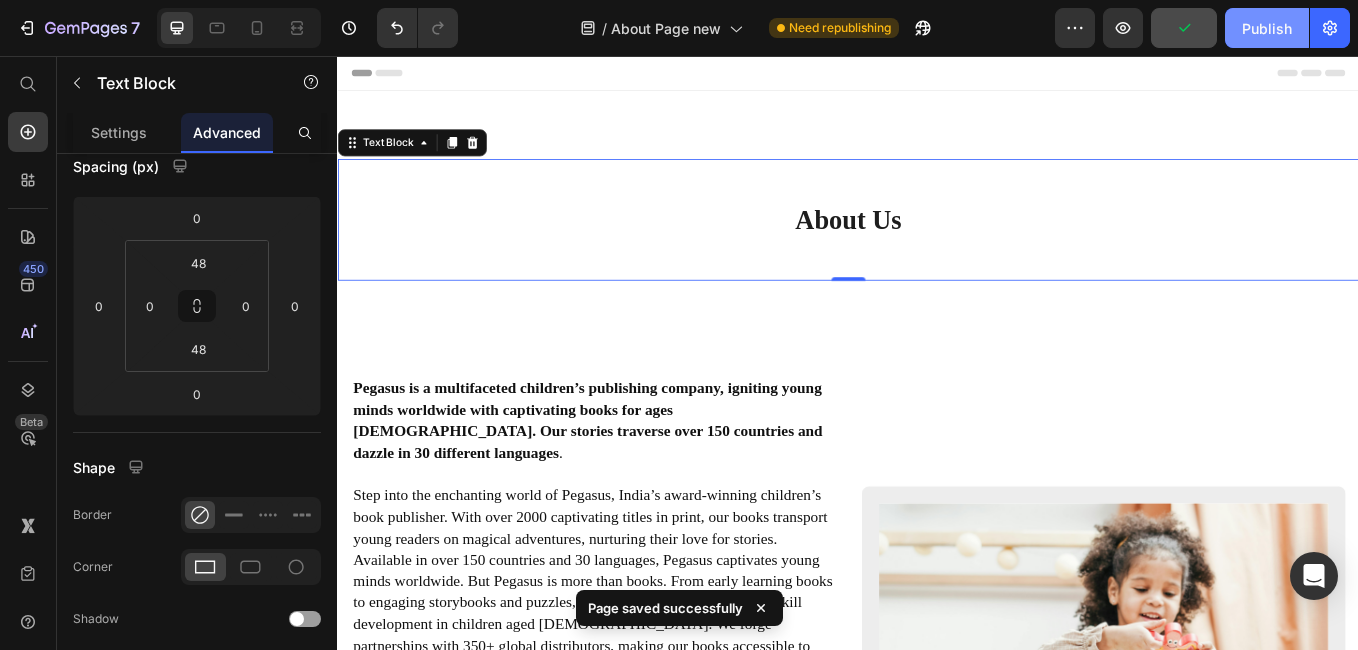 click on "Publish" at bounding box center (1267, 28) 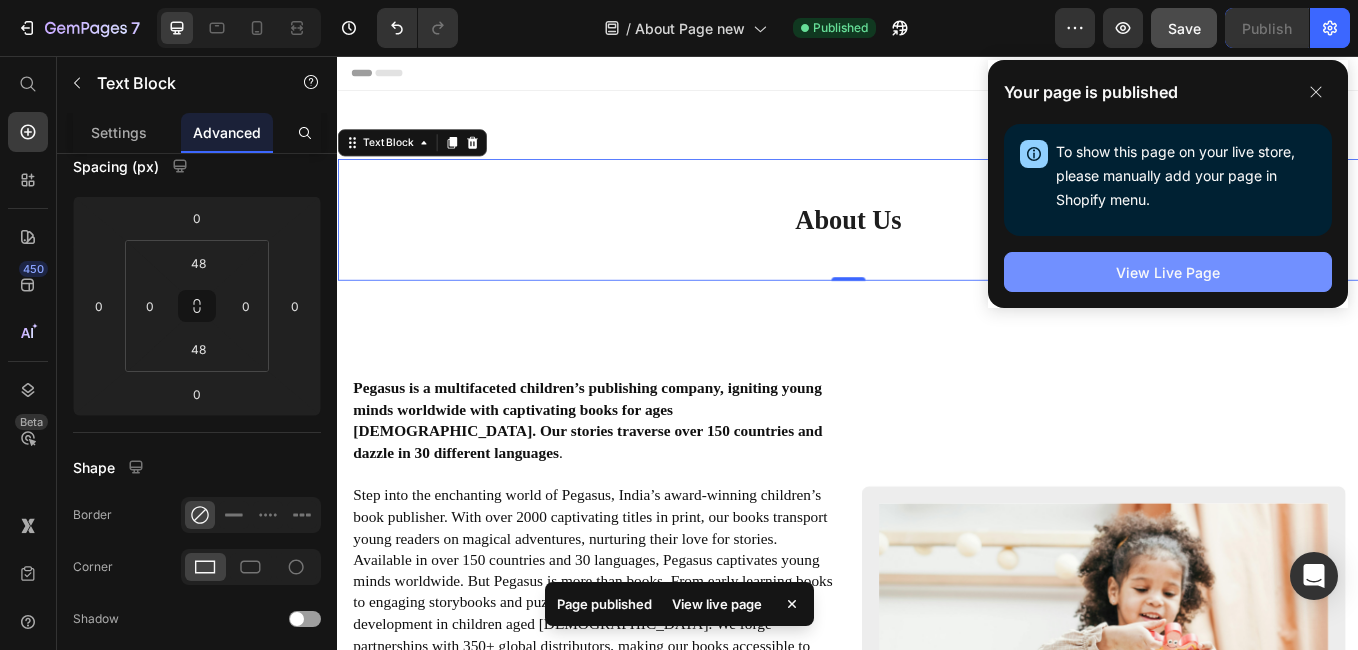 click on "View Live Page" at bounding box center [1168, 272] 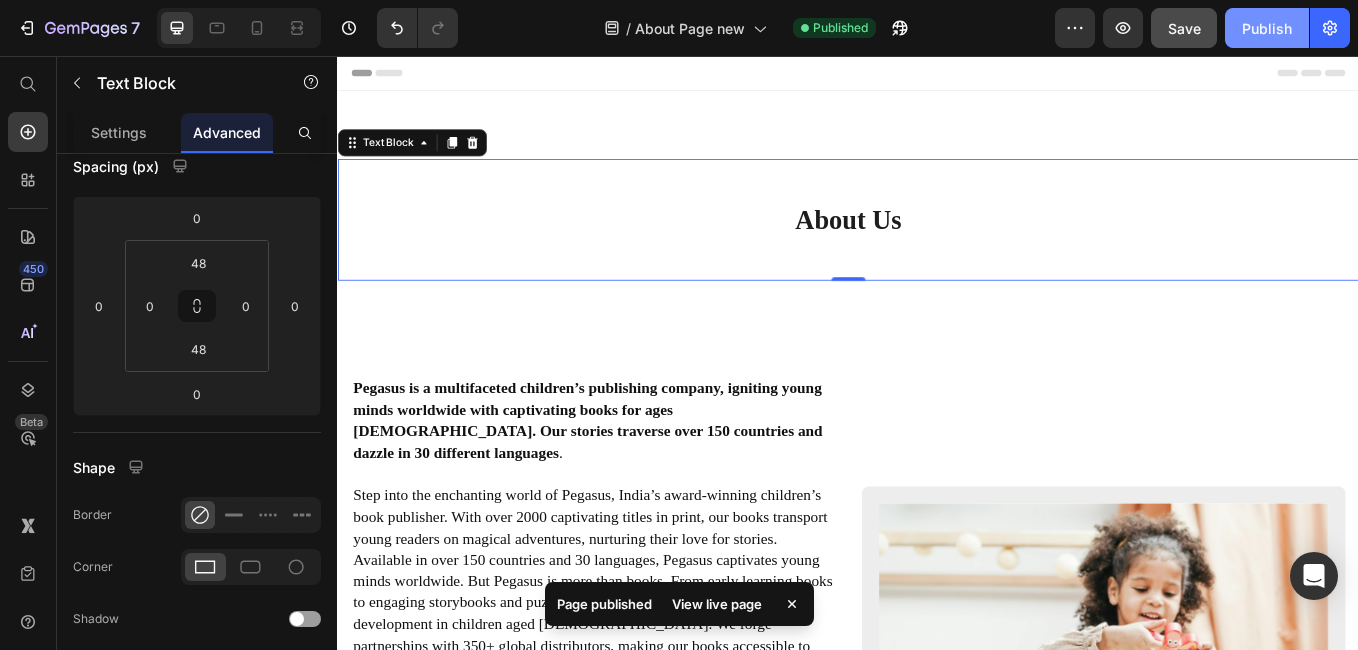 click on "Publish" at bounding box center [1267, 28] 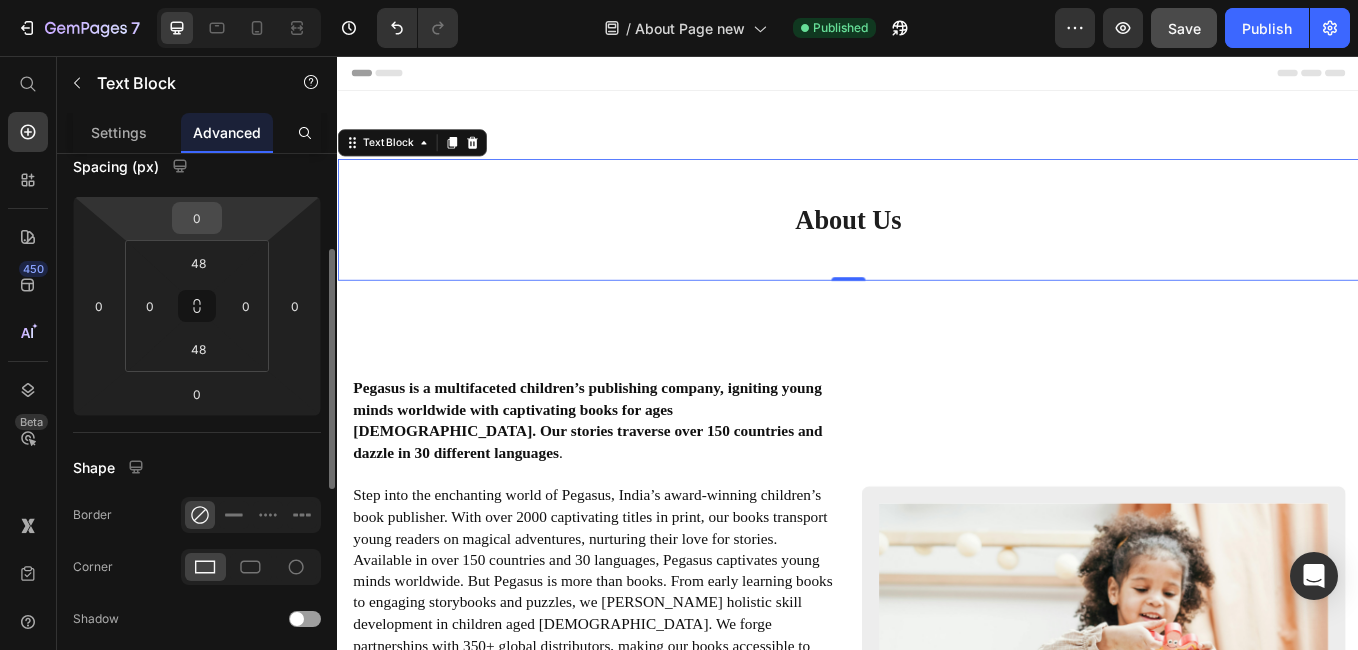 click on "0" at bounding box center [197, 218] 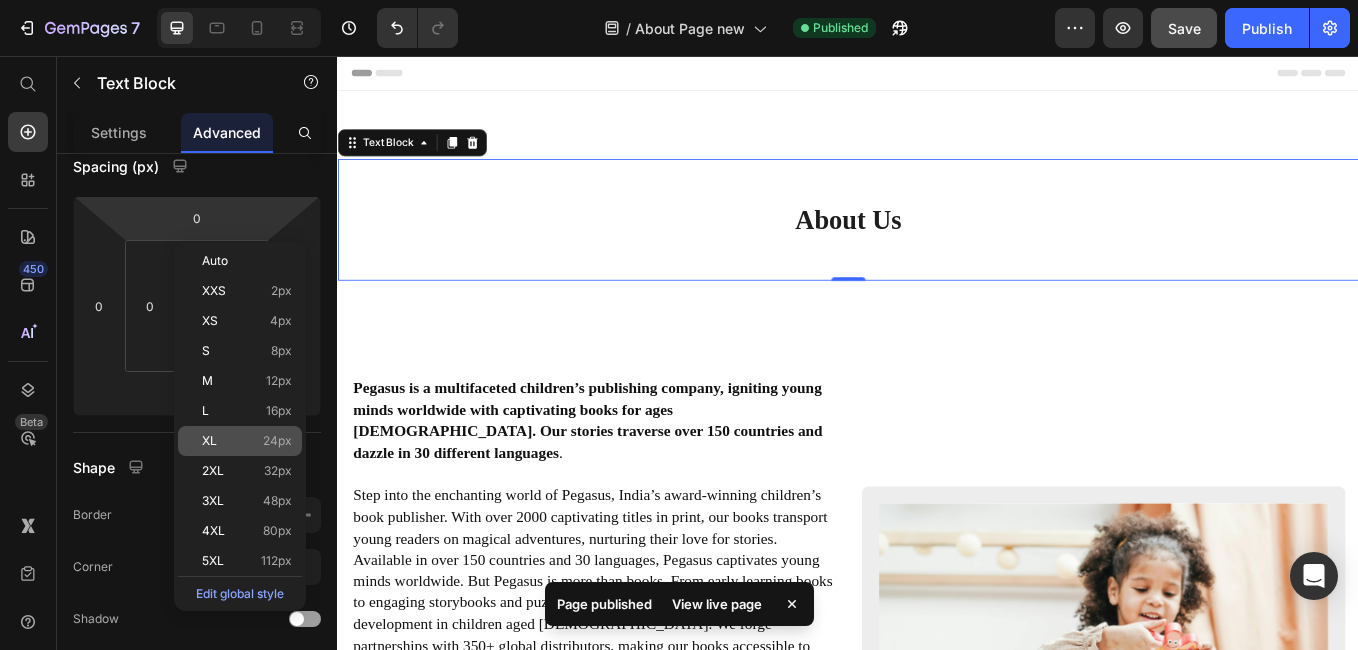click on "XL" at bounding box center [209, 441] 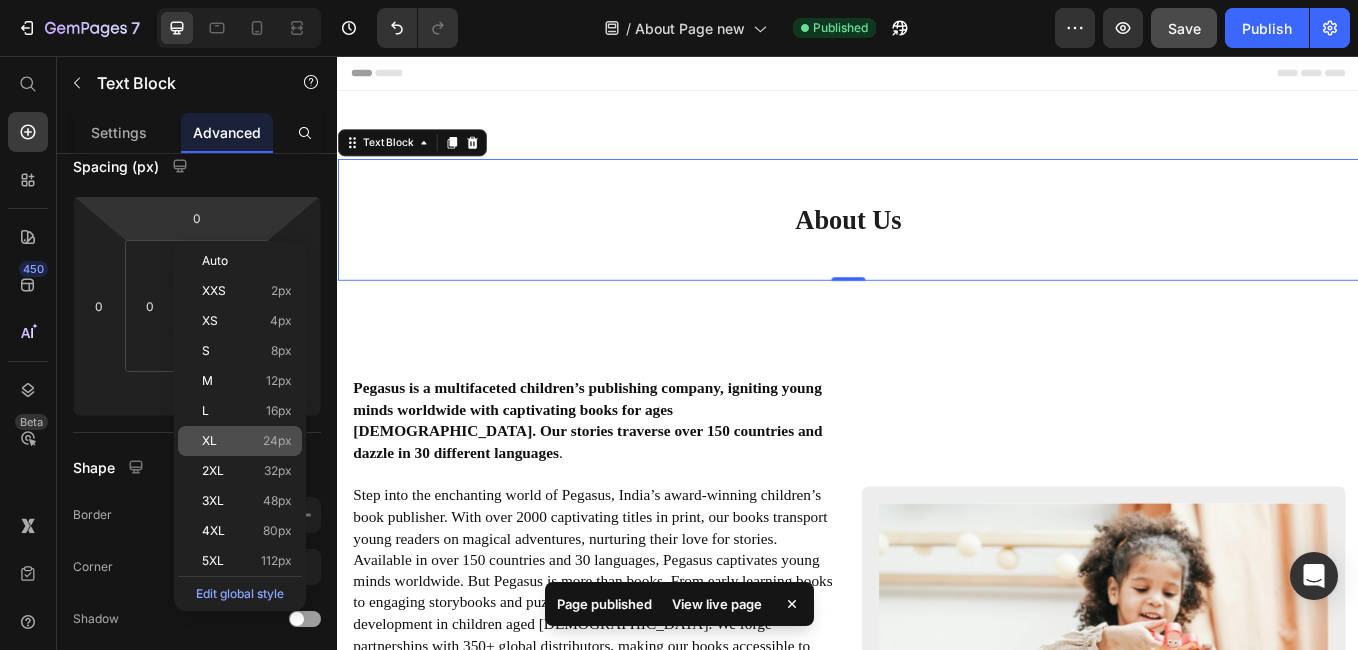 type on "24" 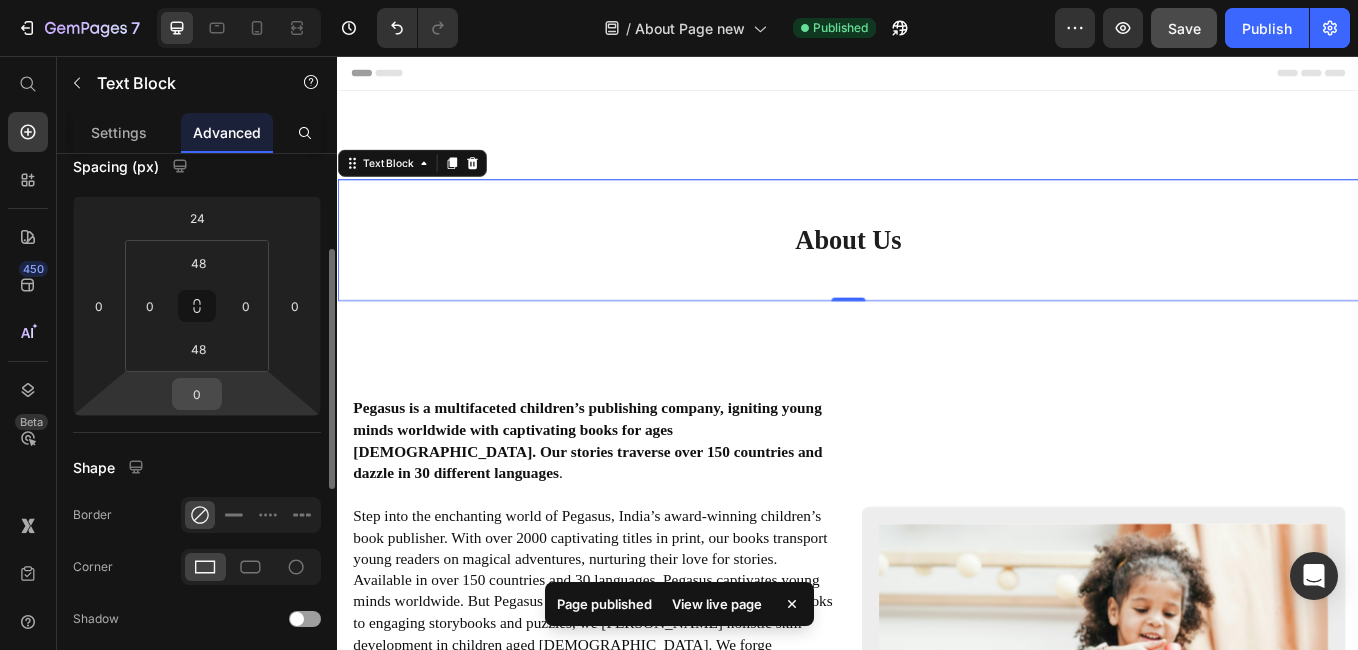 click on "0" at bounding box center (197, 394) 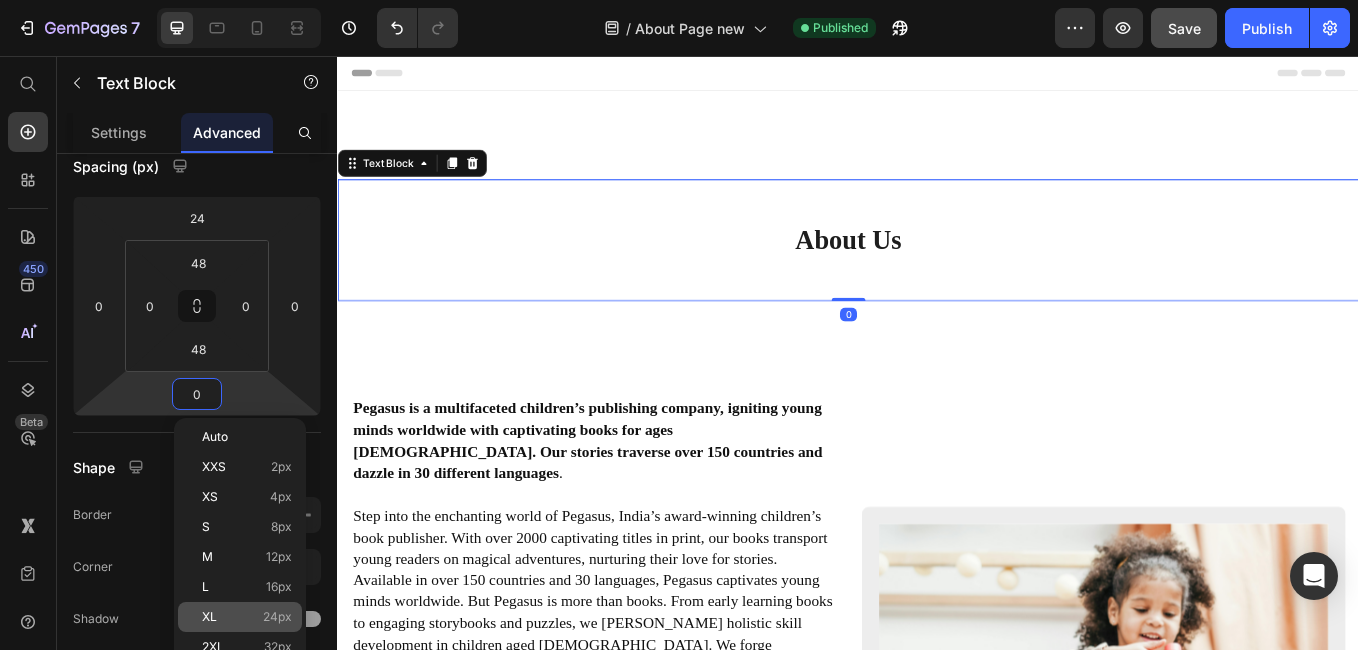 click on "XL" at bounding box center (209, 617) 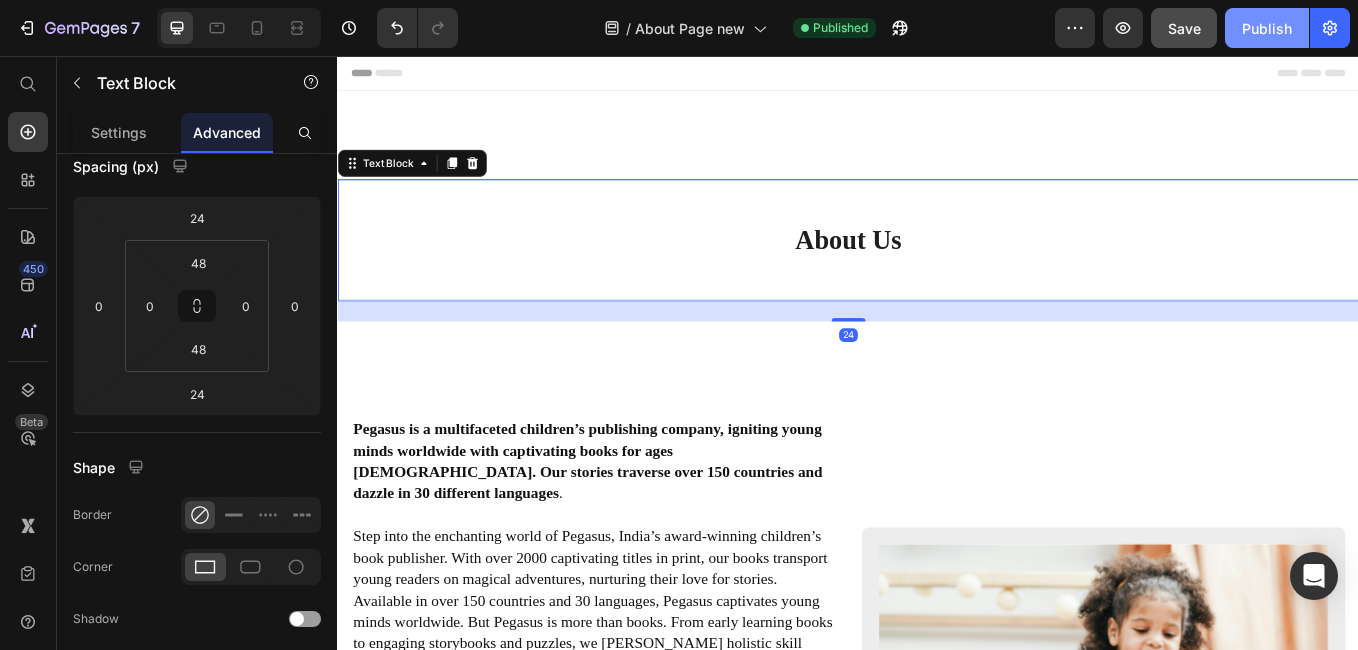 click on "Publish" at bounding box center [1267, 28] 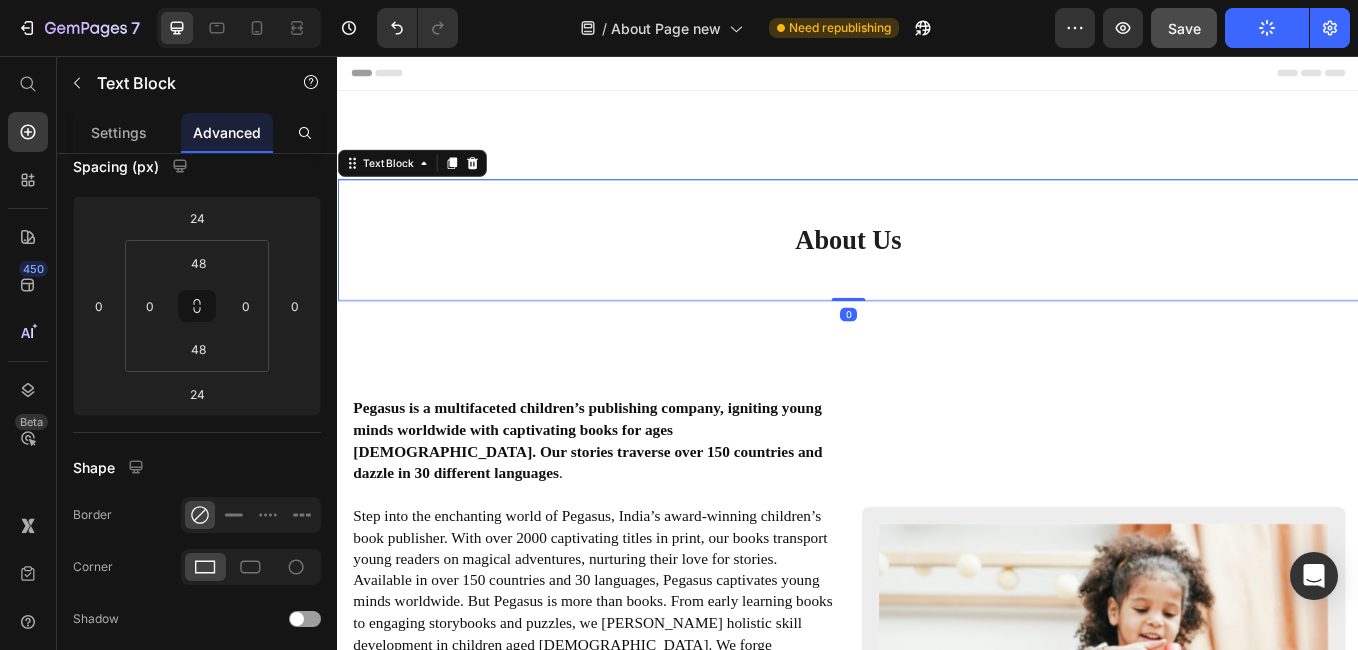 drag, startPoint x: 930, startPoint y: 365, endPoint x: 945, endPoint y: 332, distance: 36.249138 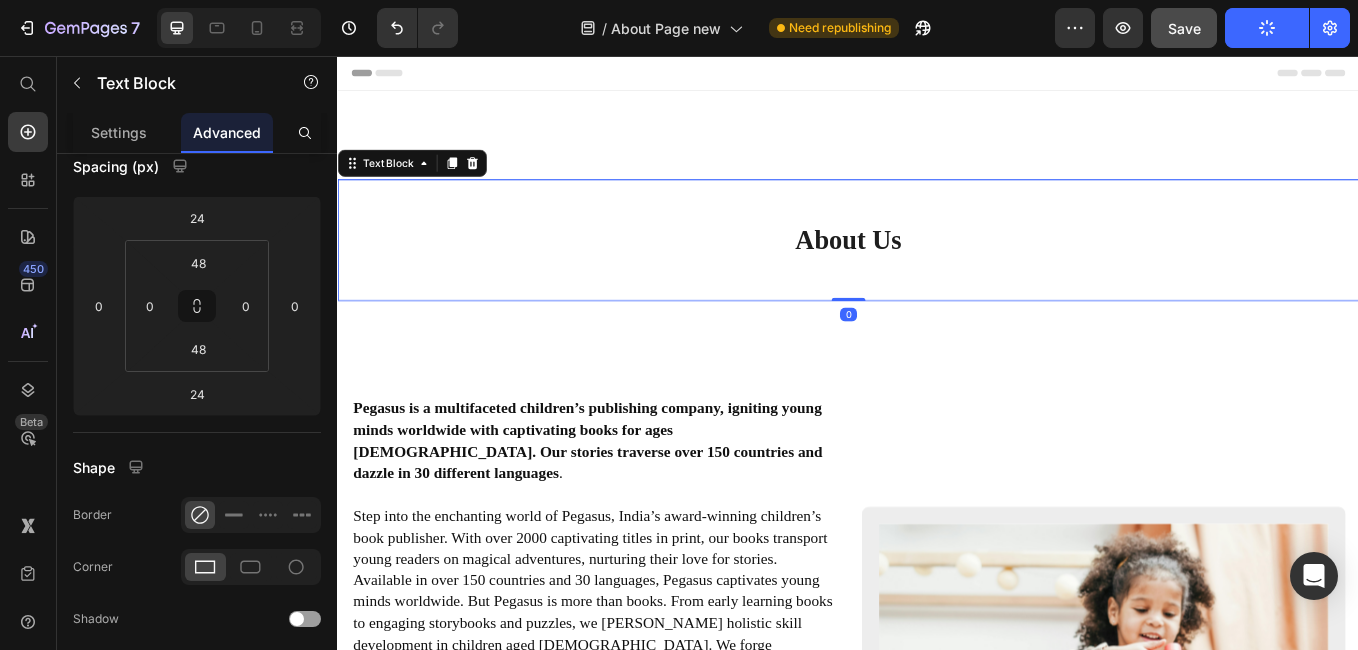 click on "About Us Text Block   0" at bounding box center [937, 272] 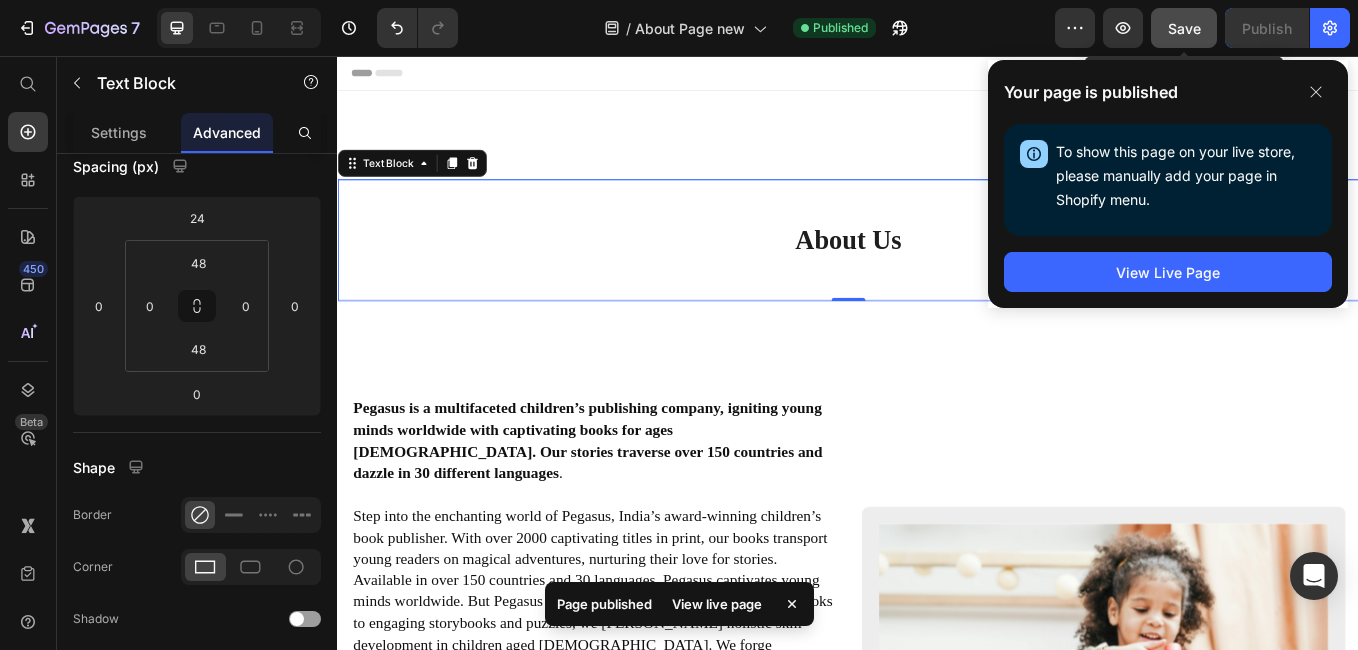 click on "Save" at bounding box center (1184, 28) 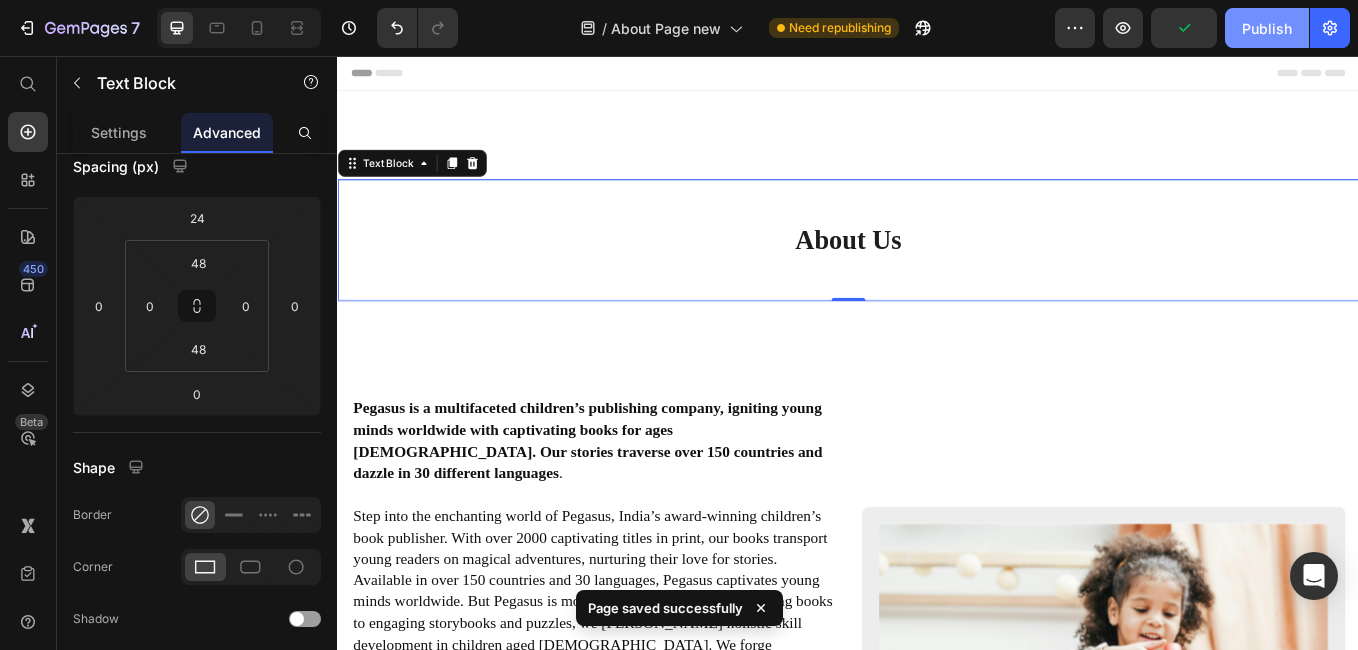 click on "Publish" at bounding box center (1267, 28) 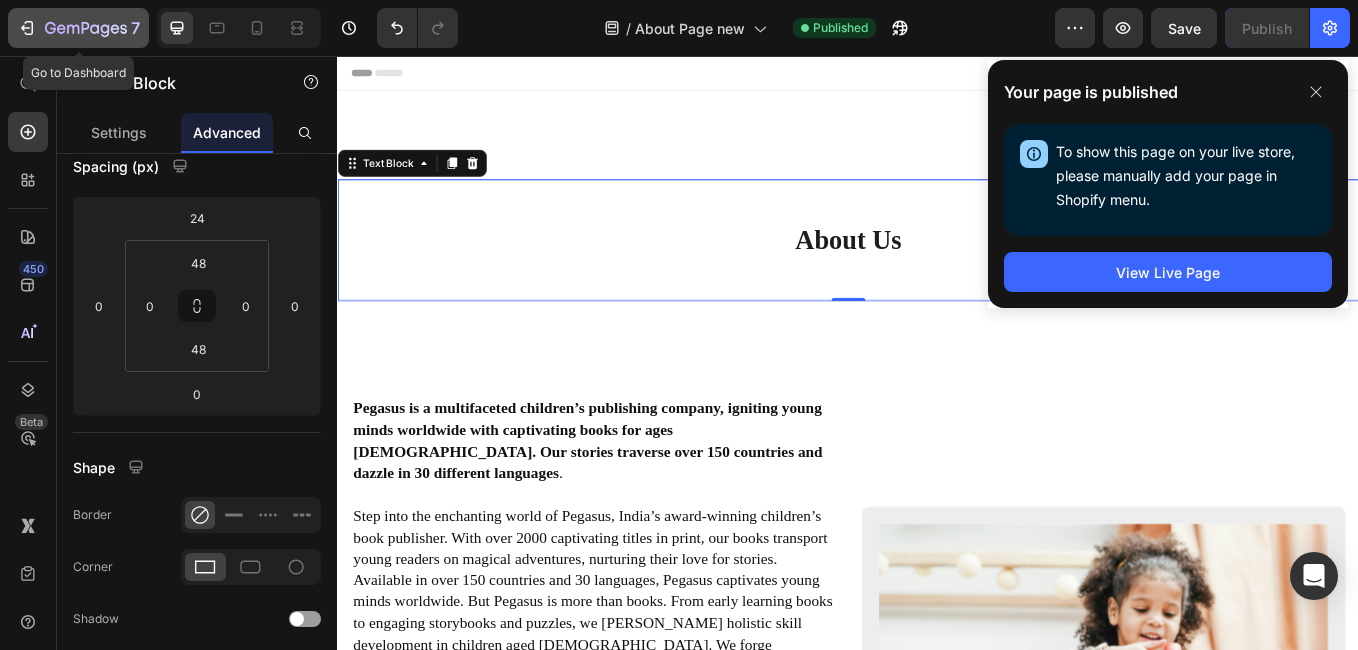 click 